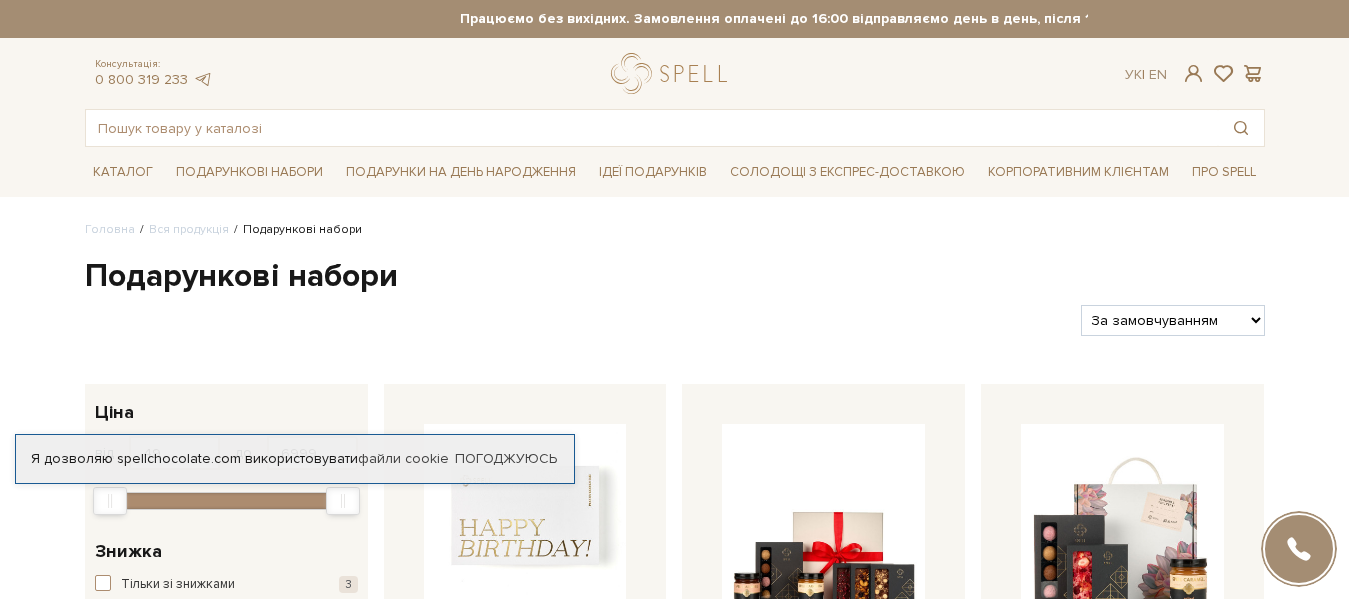 scroll, scrollTop: 0, scrollLeft: 0, axis: both 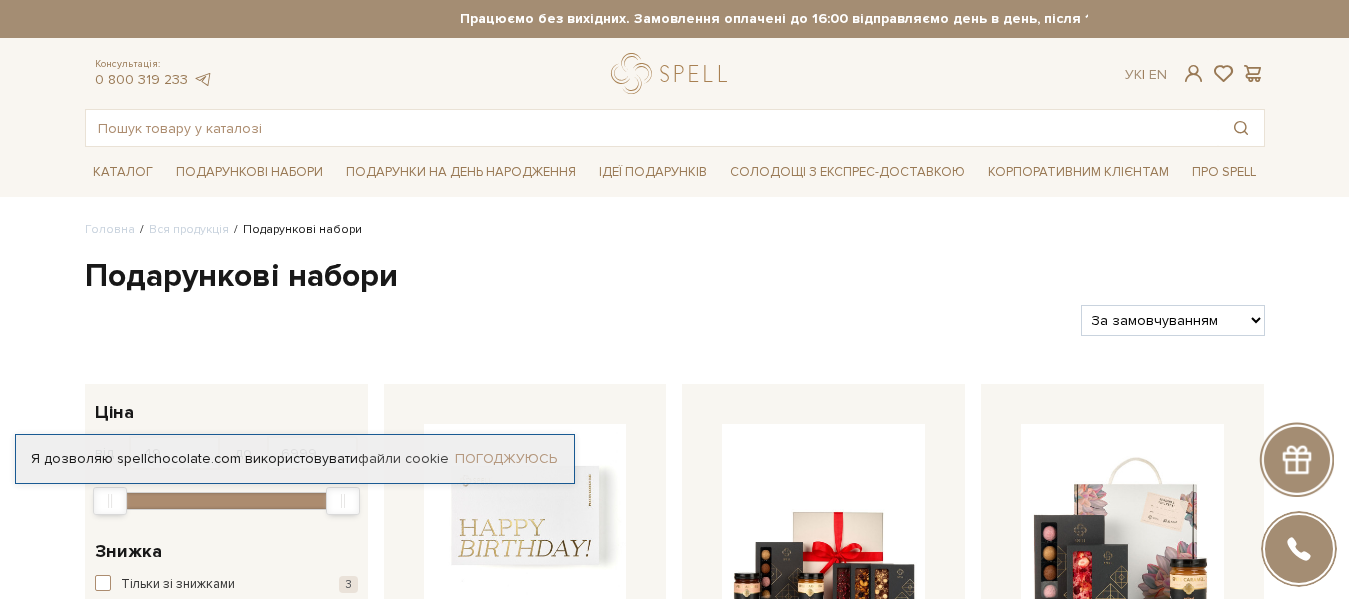 click on "Погоджуюсь" at bounding box center [506, 459] 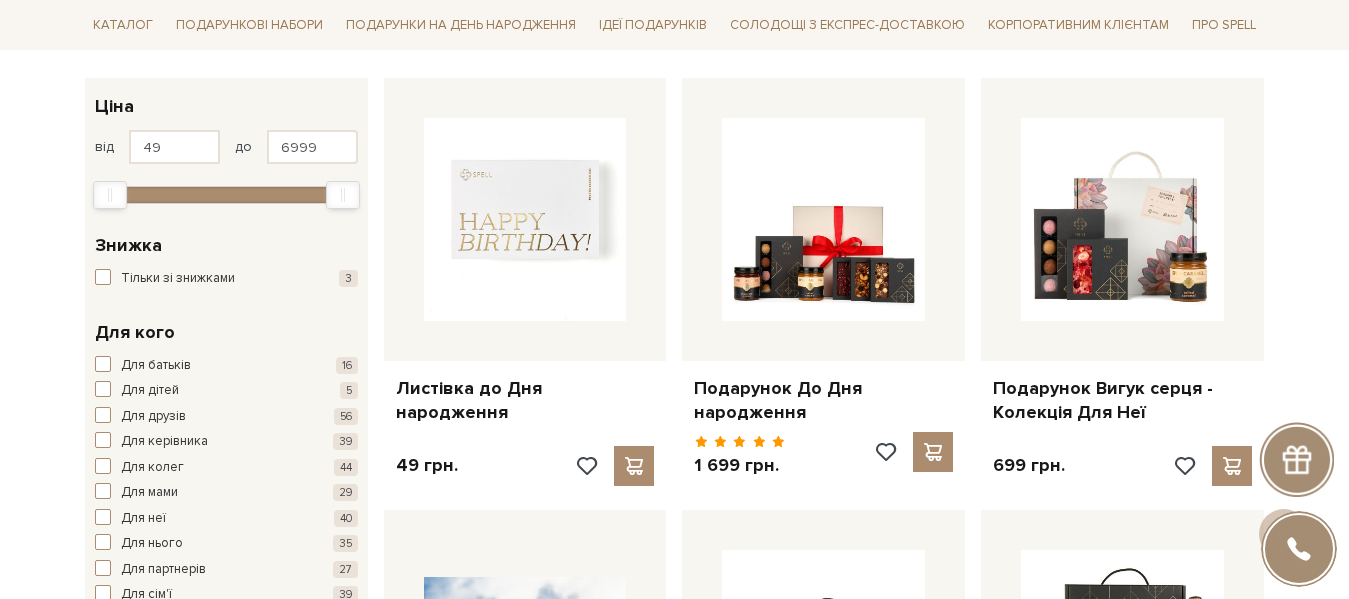 scroll, scrollTop: 408, scrollLeft: 0, axis: vertical 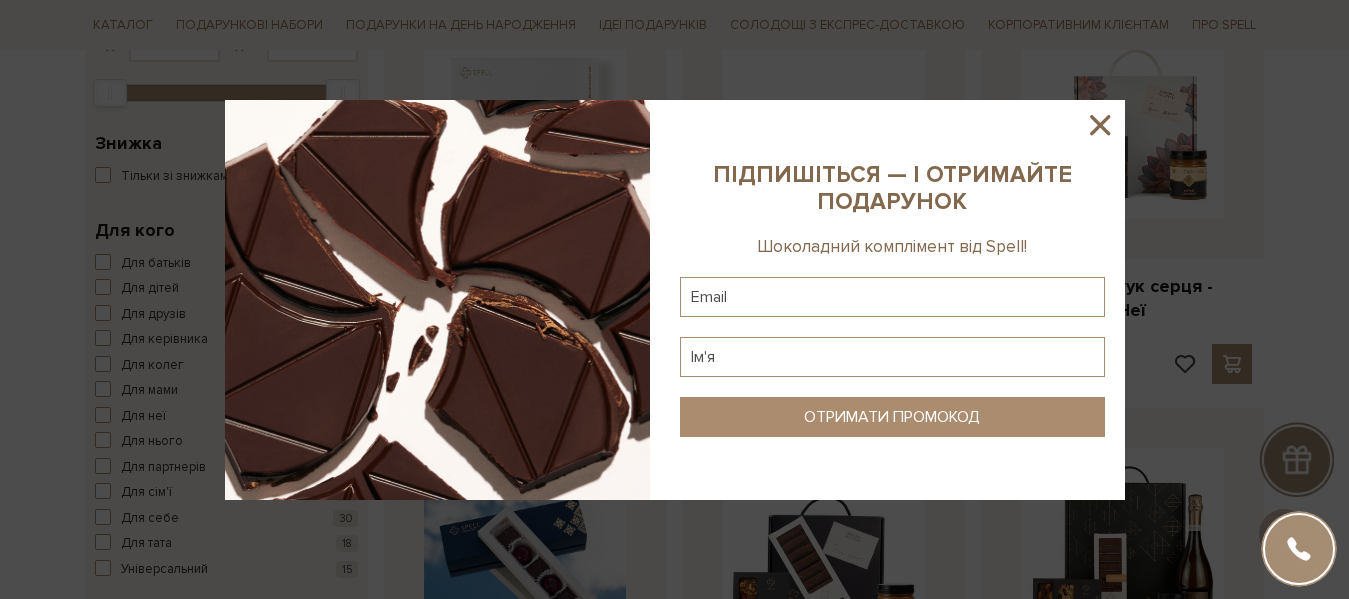 click 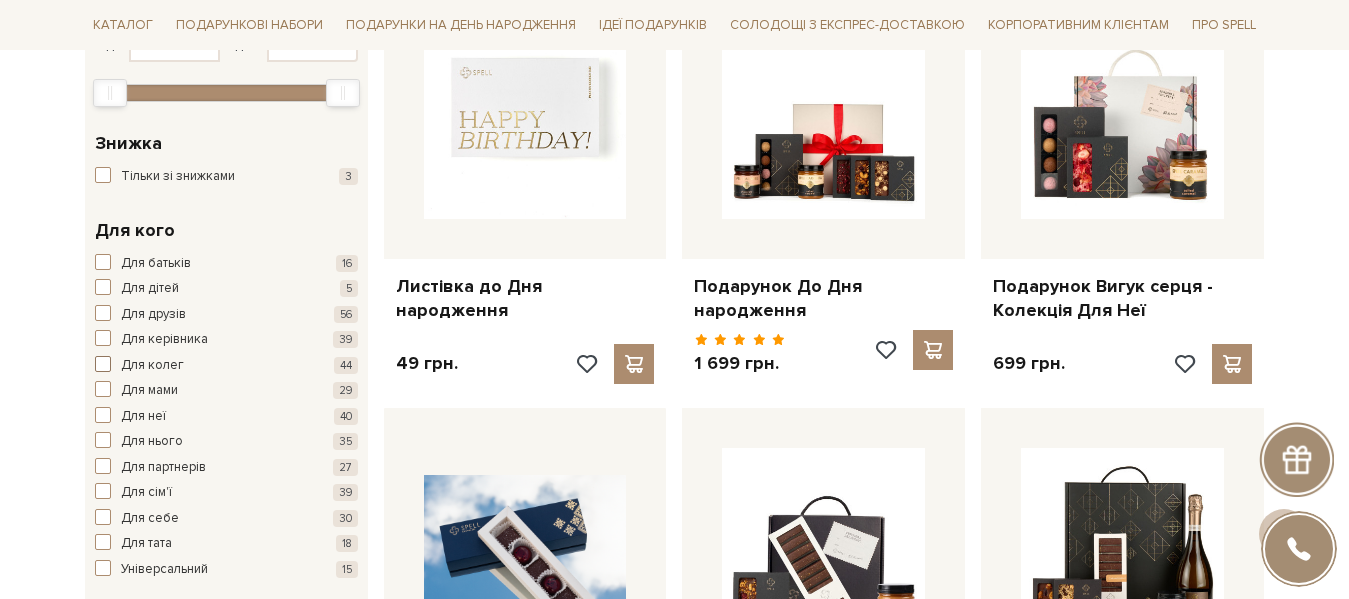 click at bounding box center [103, 364] 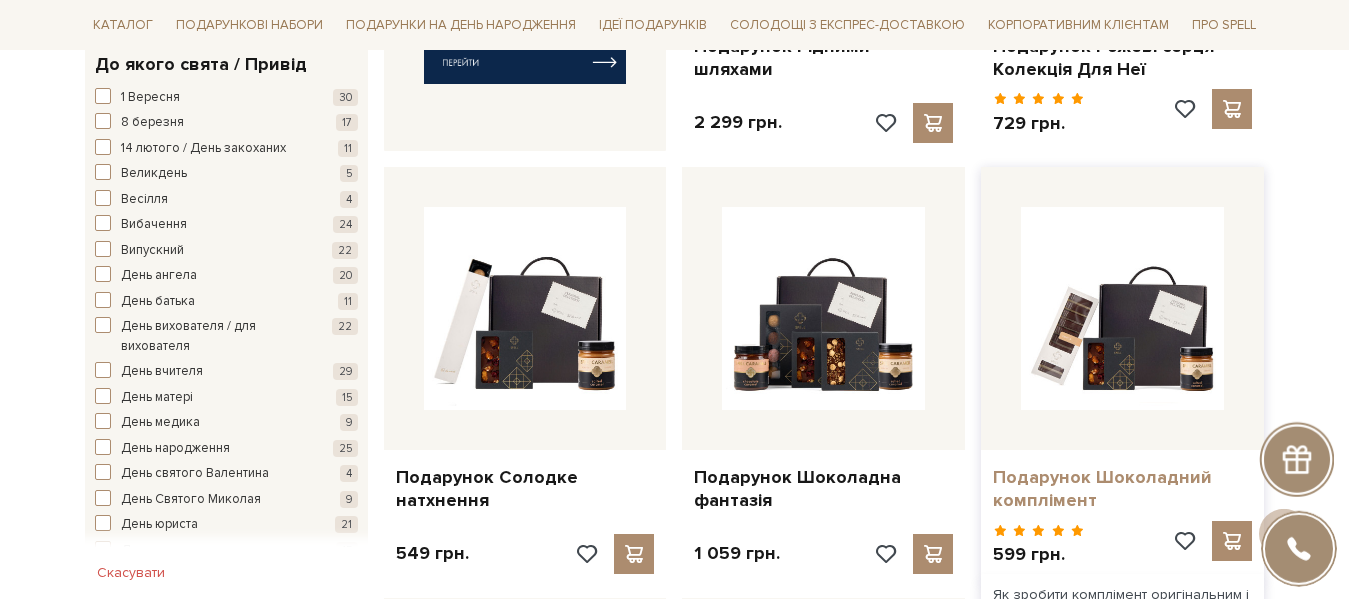 scroll, scrollTop: 1122, scrollLeft: 0, axis: vertical 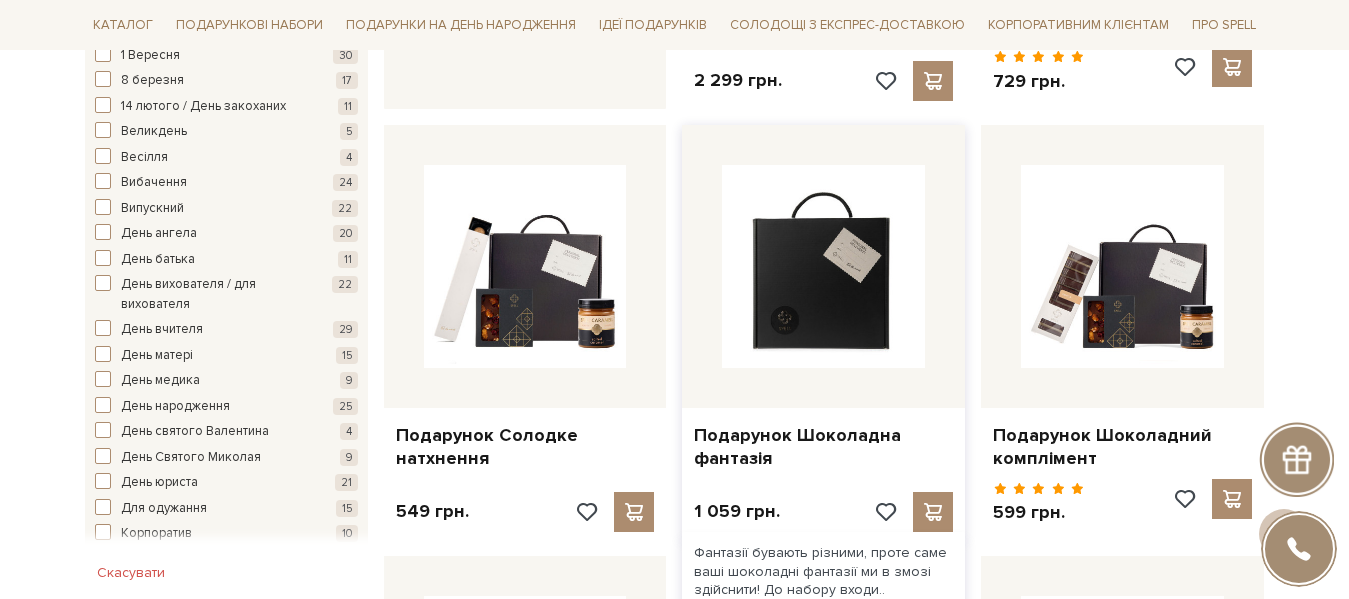 click at bounding box center (823, 266) 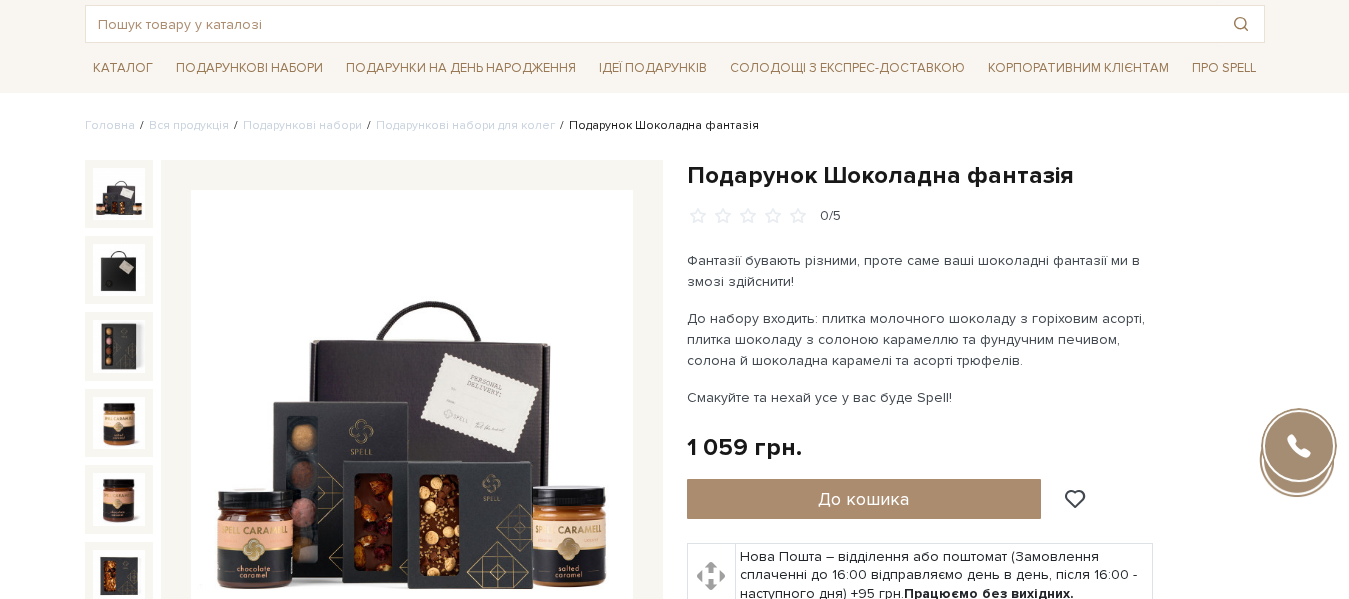 scroll, scrollTop: 102, scrollLeft: 0, axis: vertical 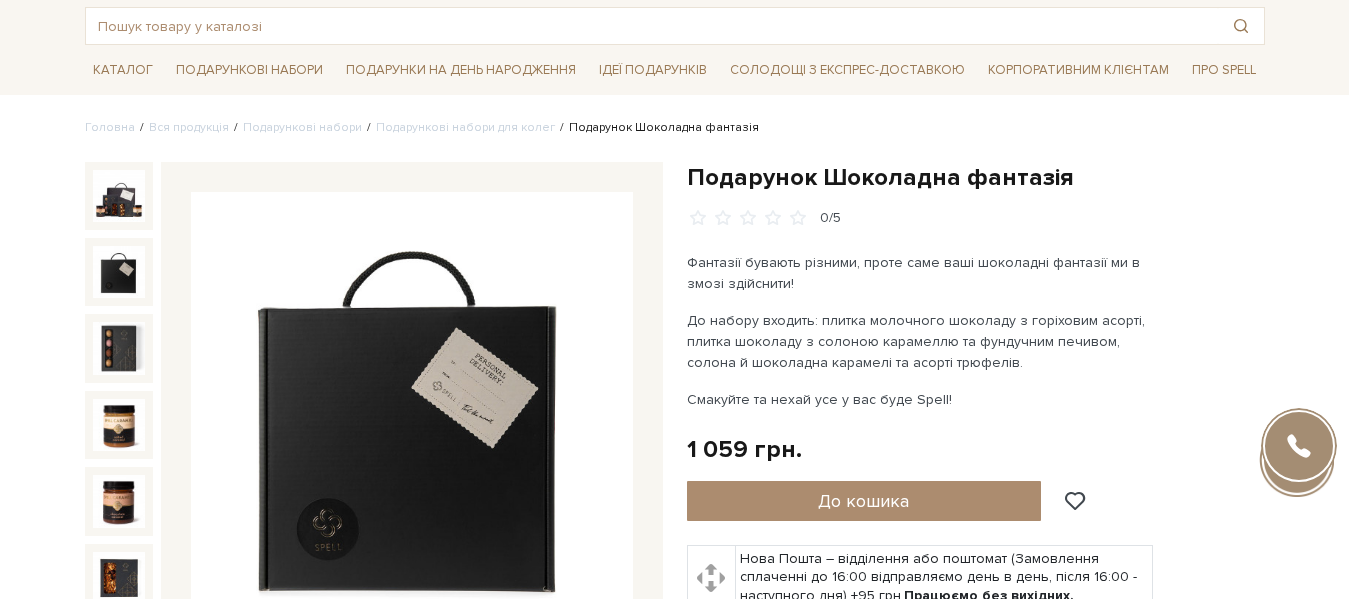 click at bounding box center [119, 272] 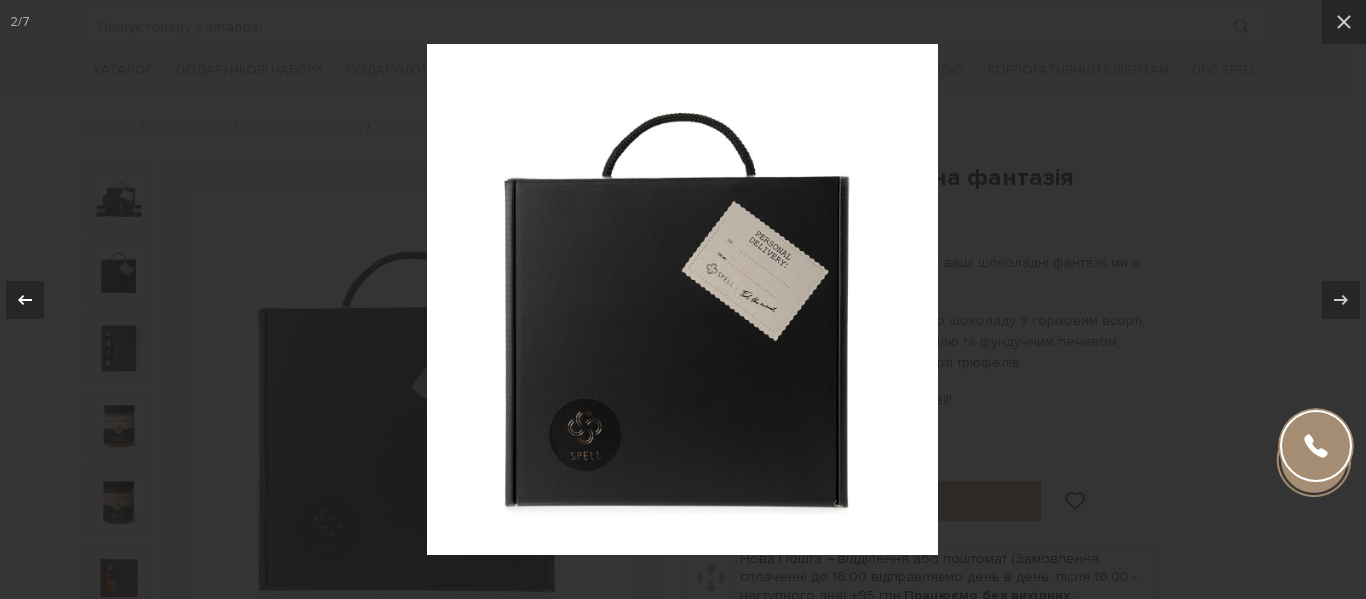 click 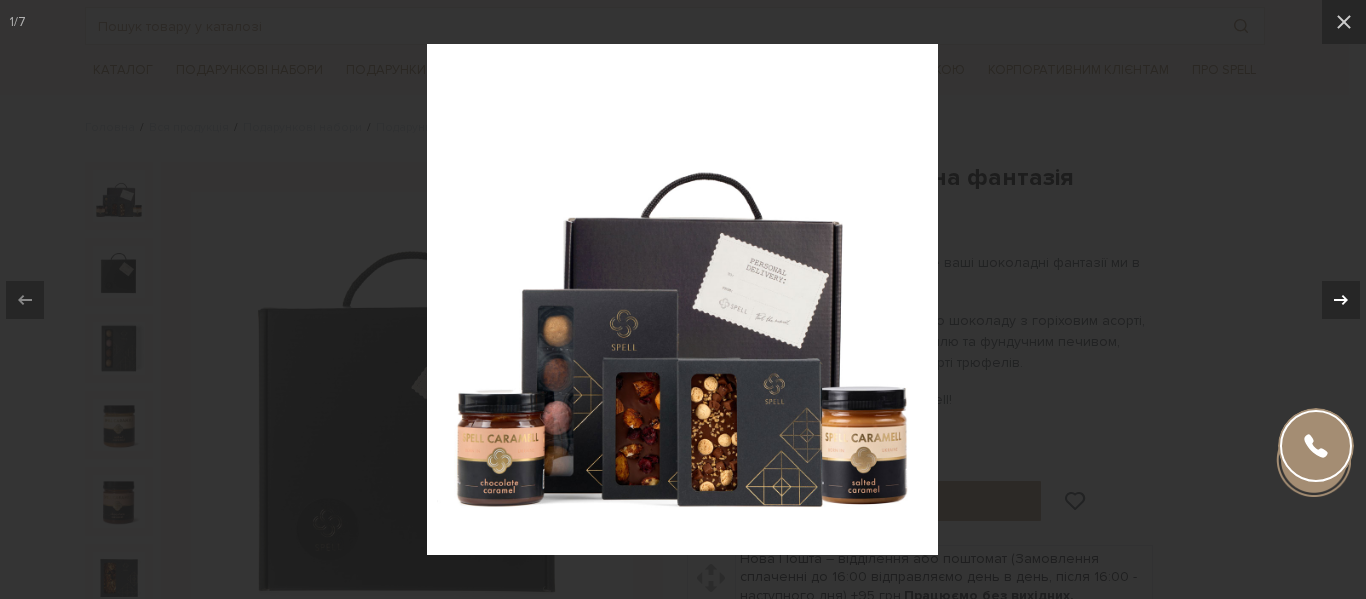 click 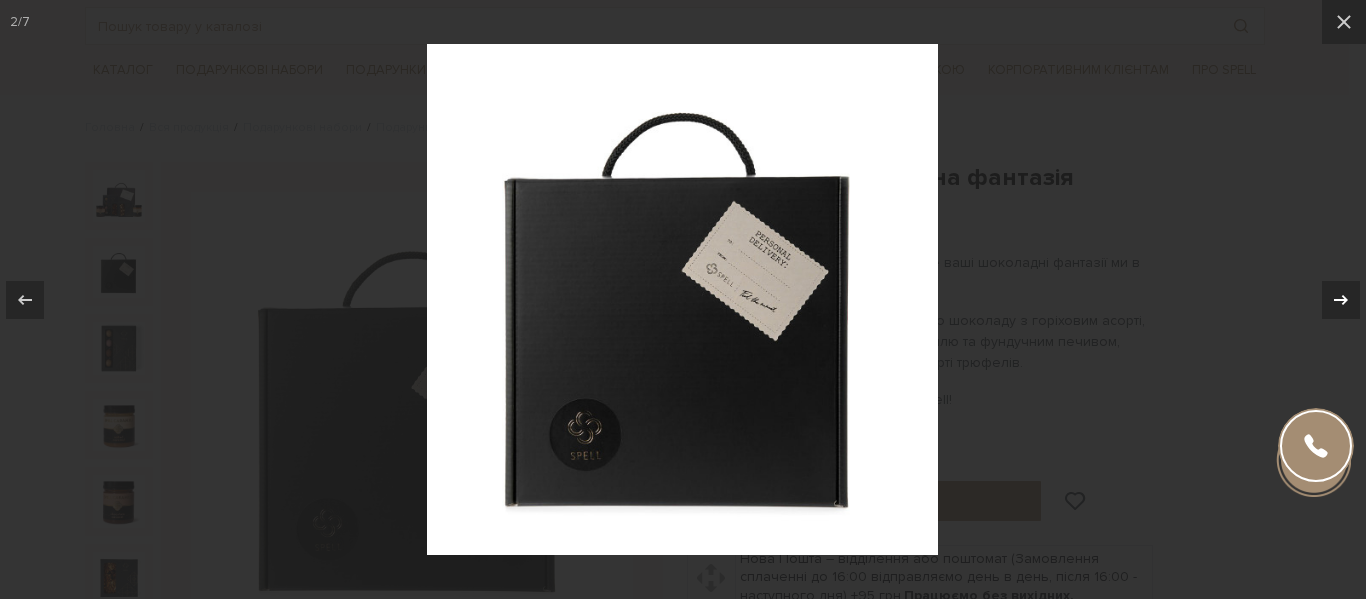 click 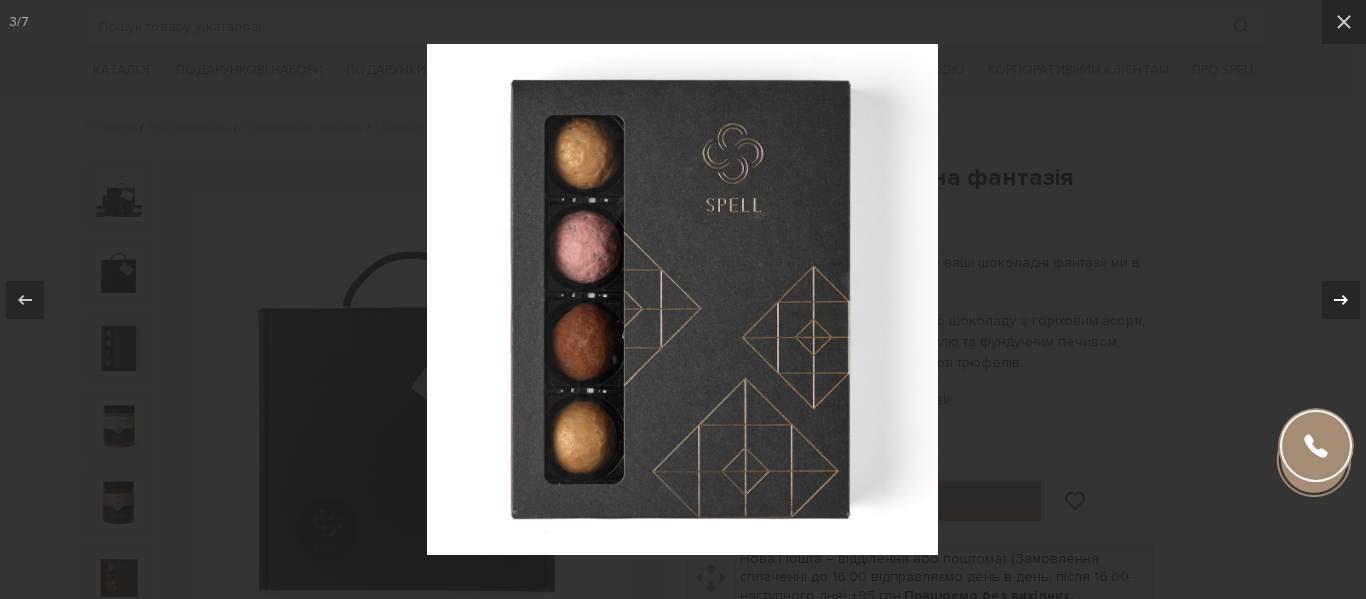 click 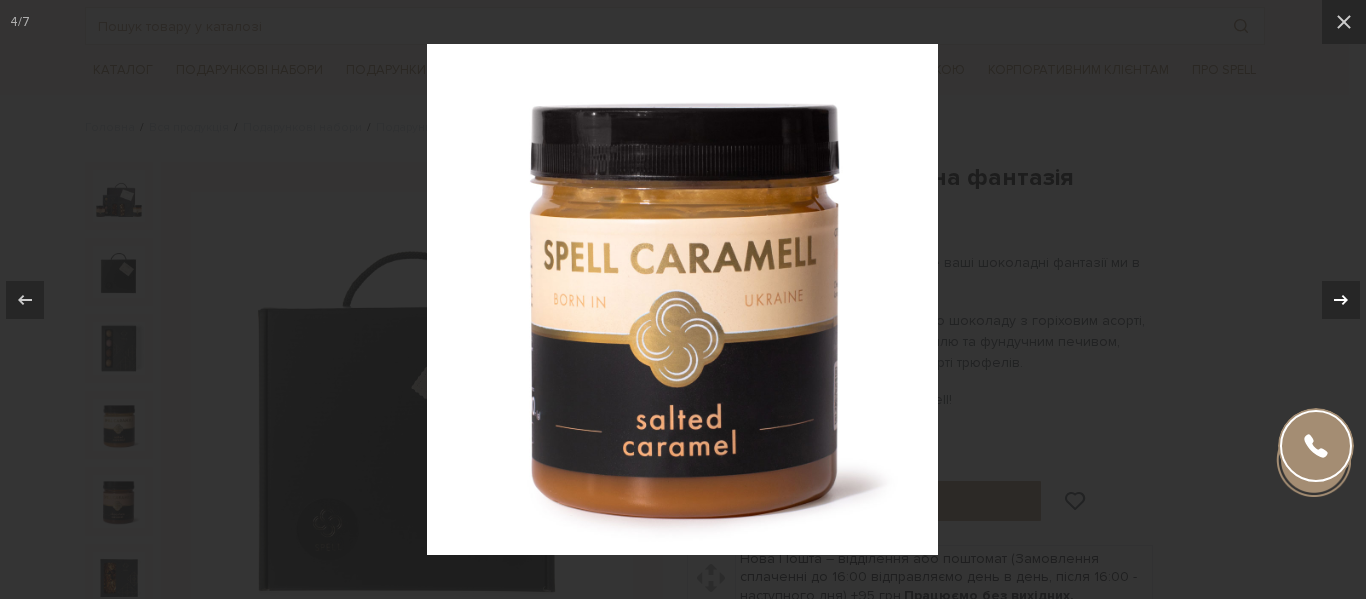 click 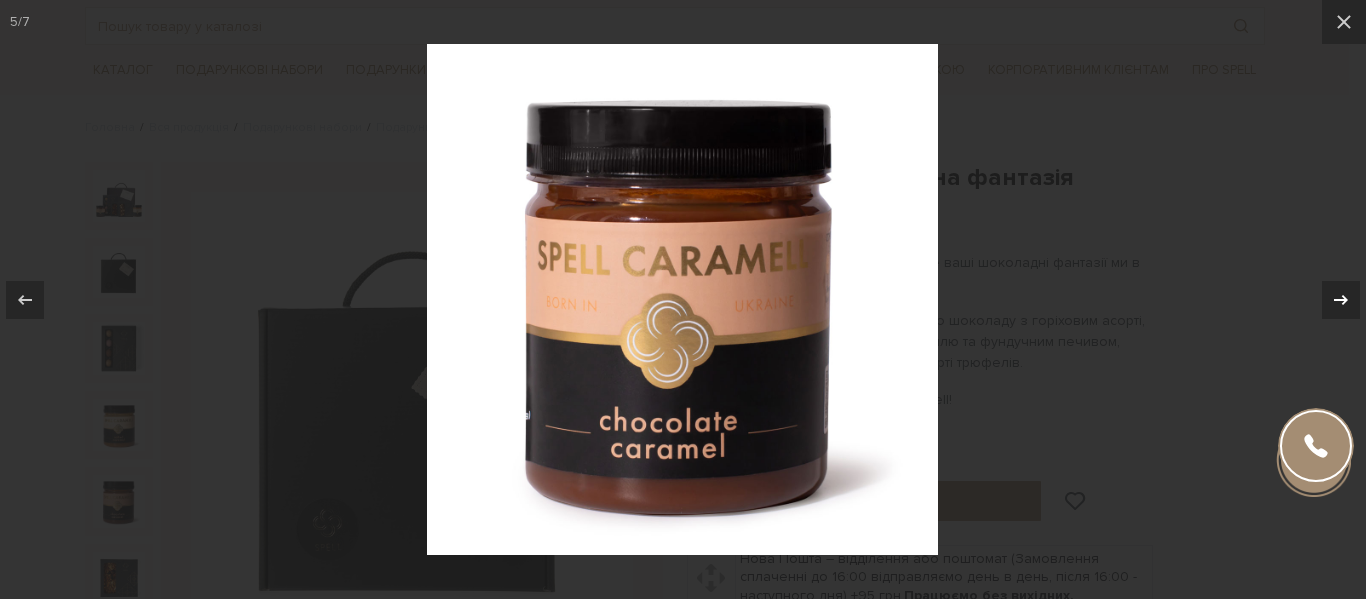 click 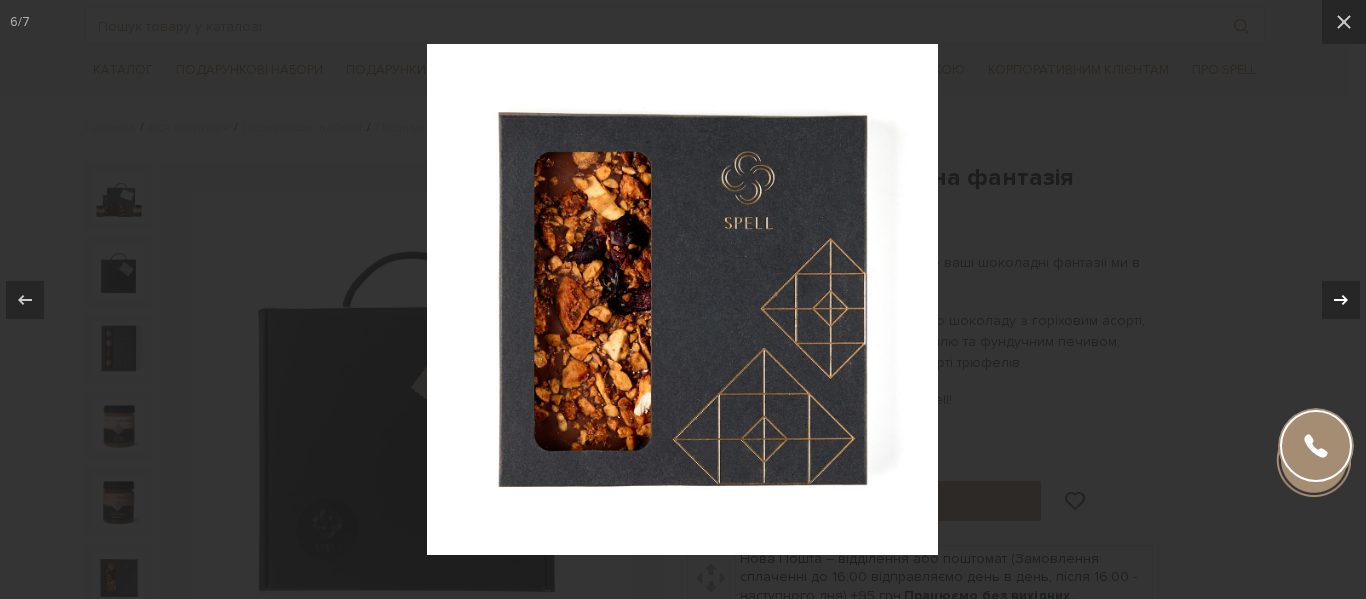 click on "6  /  7" at bounding box center [683, 299] 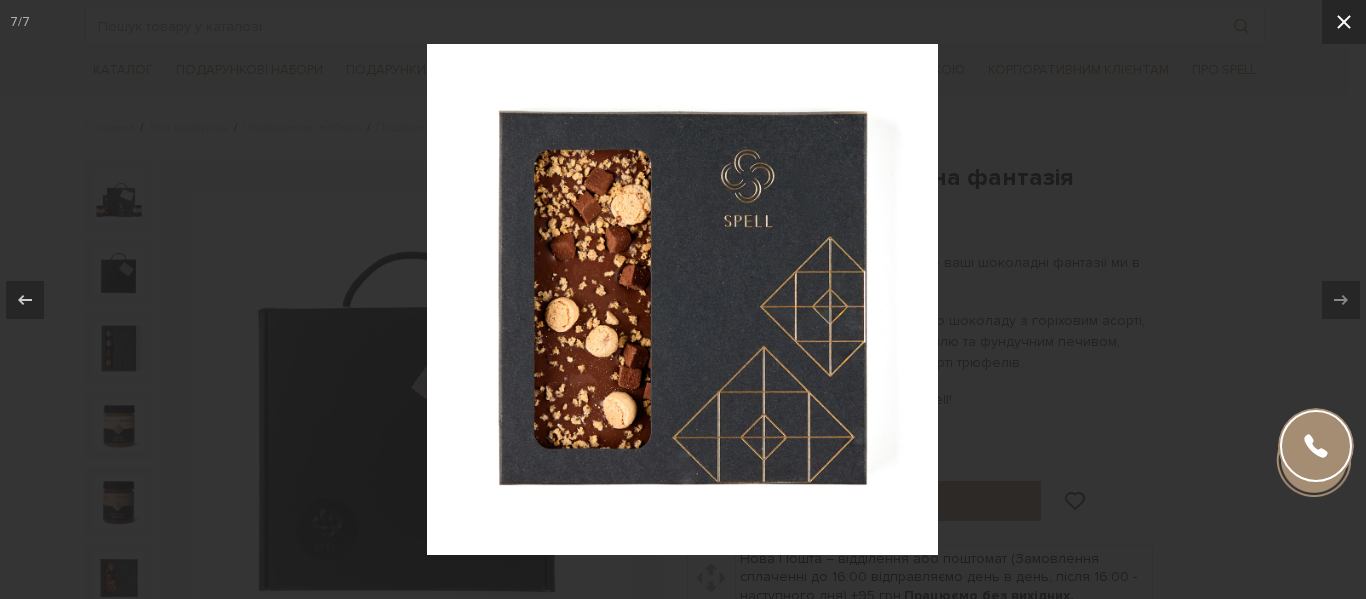 click 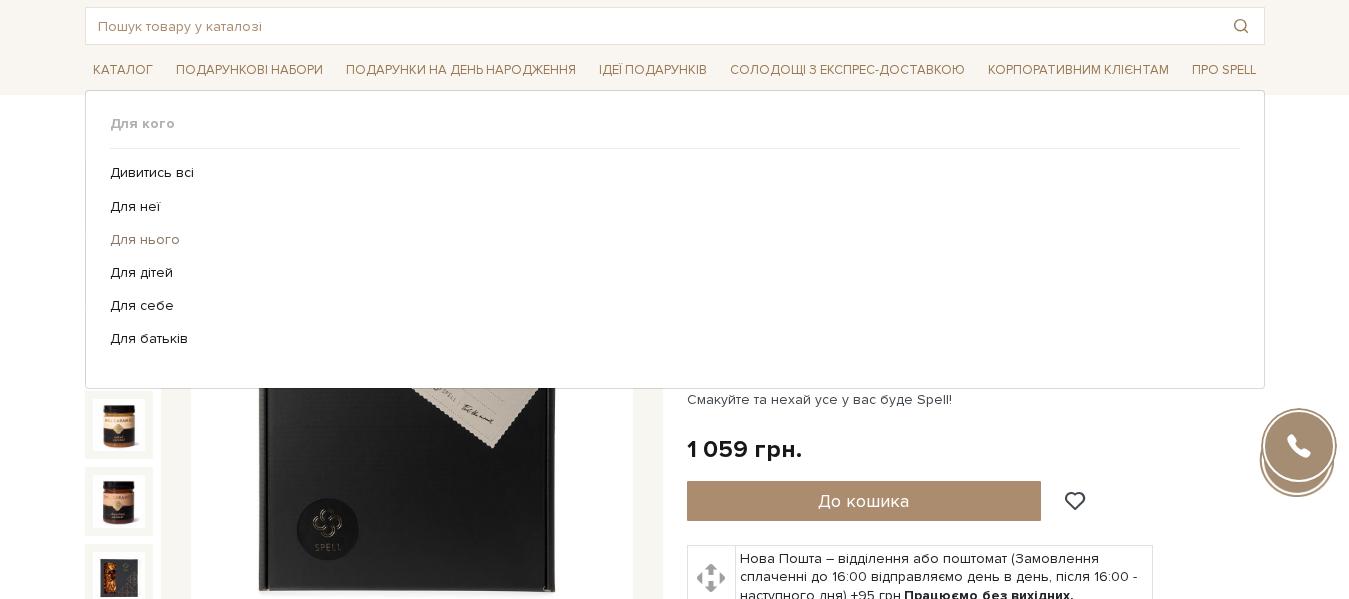 click on "Для нього" at bounding box center [667, 240] 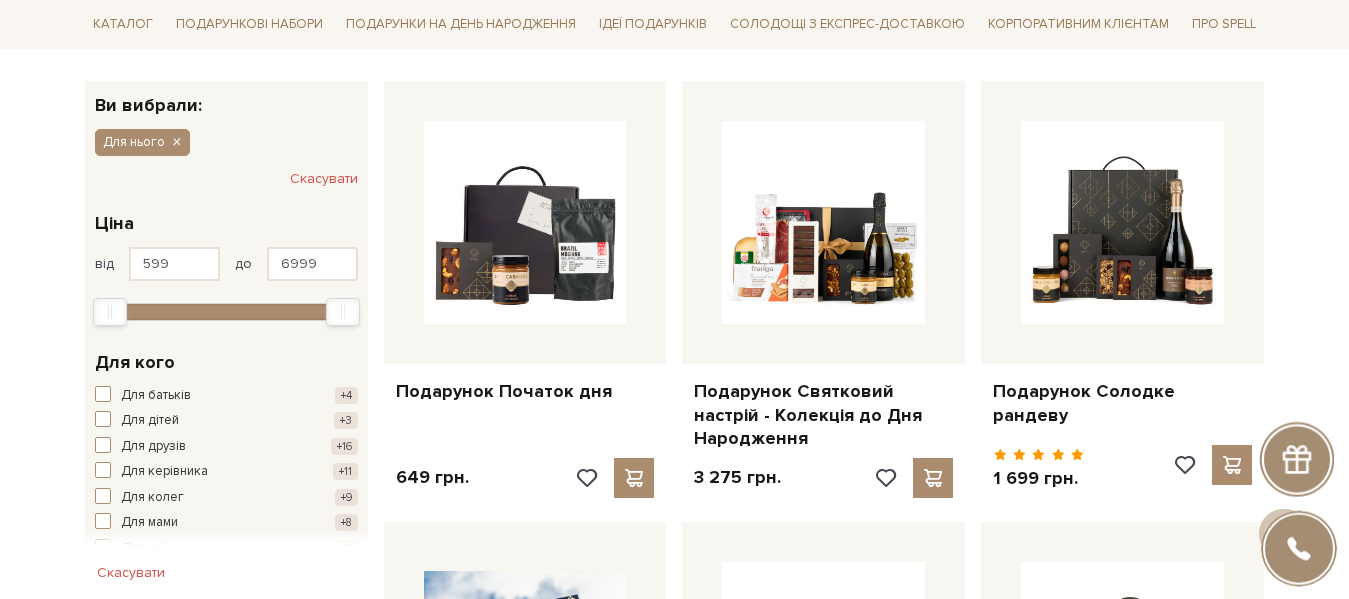 scroll, scrollTop: 306, scrollLeft: 0, axis: vertical 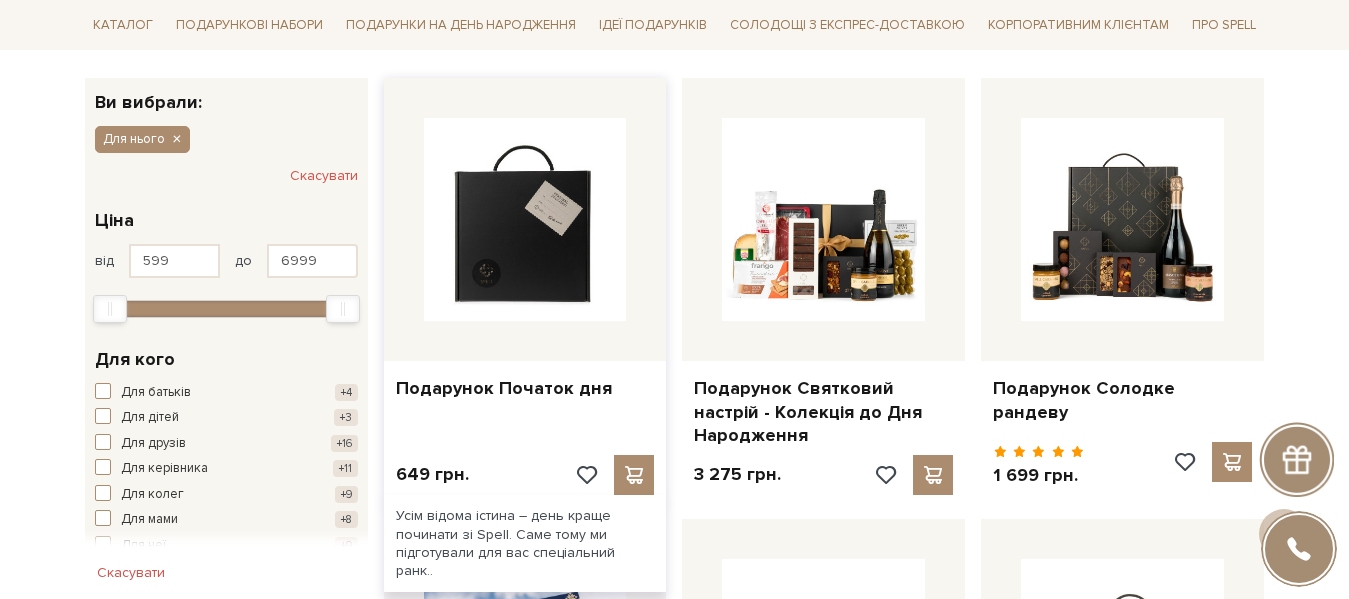 click at bounding box center [525, 219] 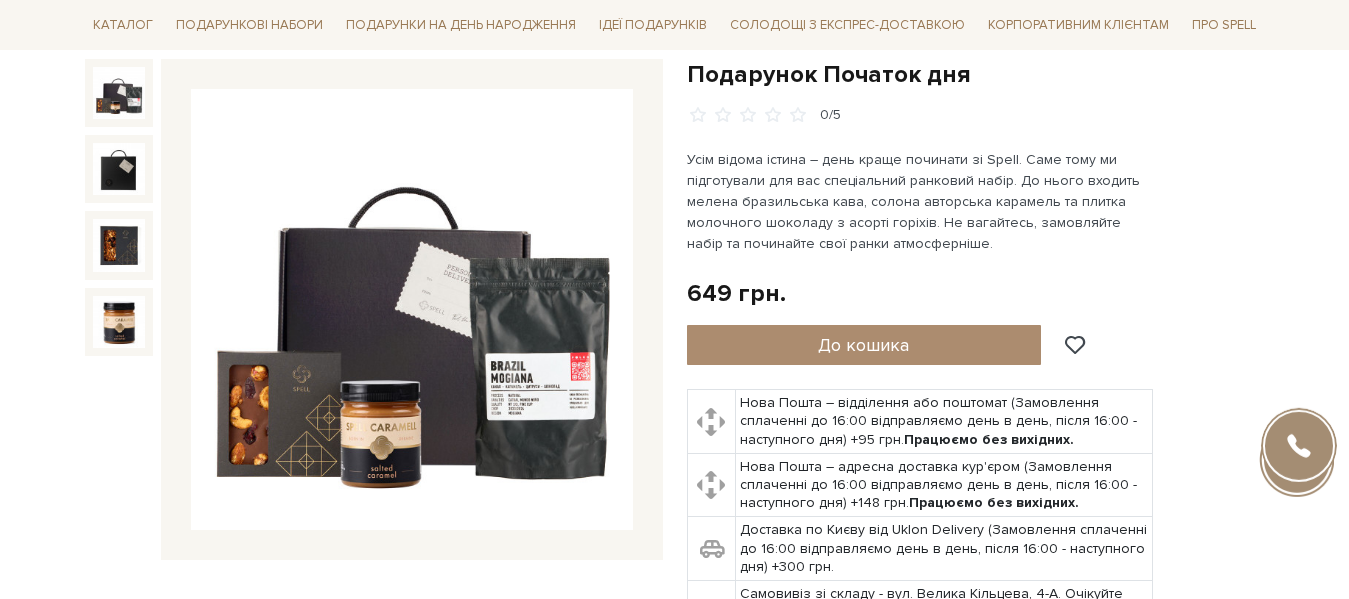 scroll, scrollTop: 204, scrollLeft: 0, axis: vertical 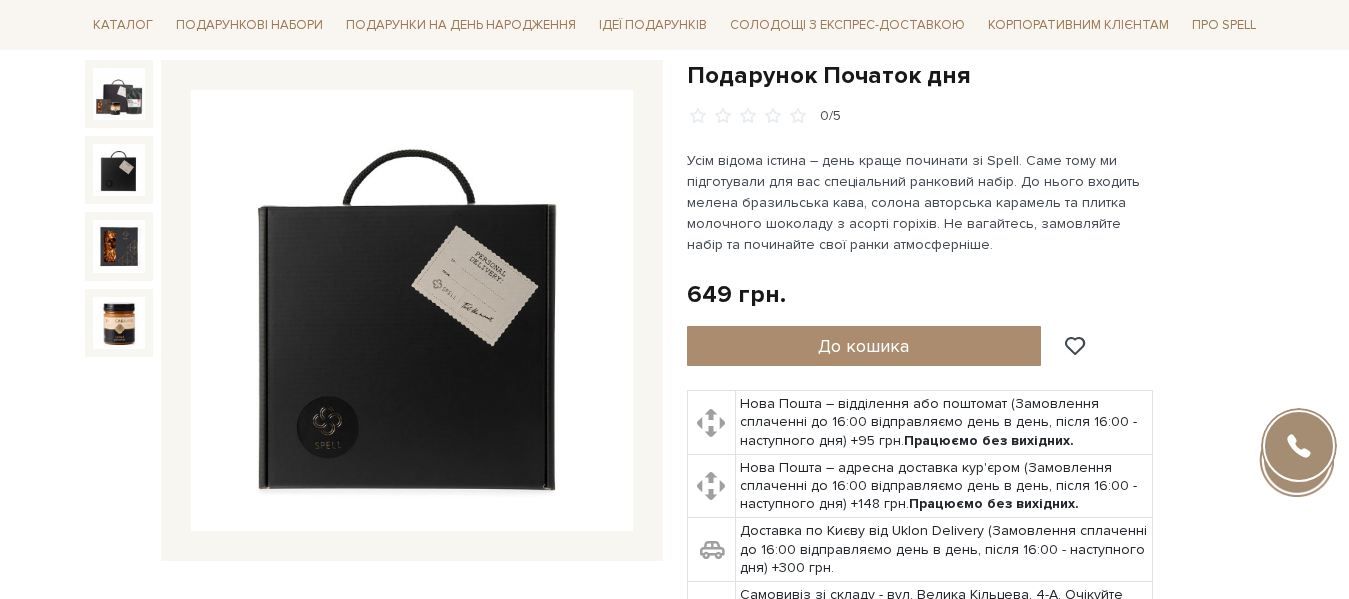 click at bounding box center (119, 170) 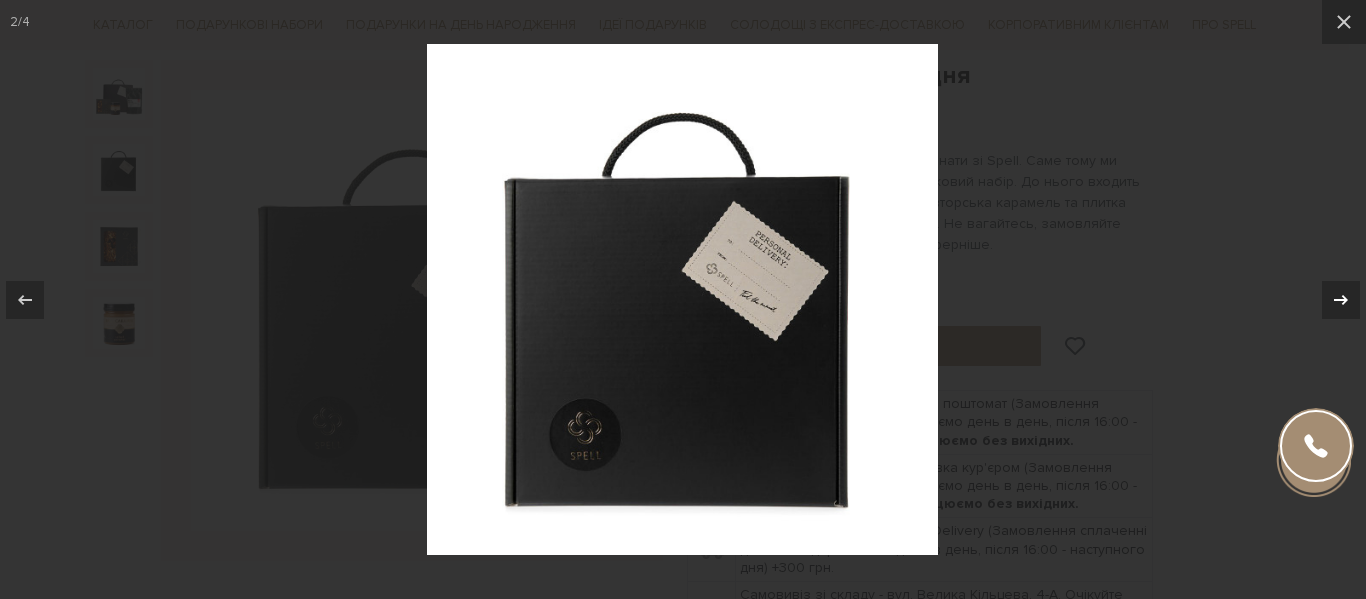 click 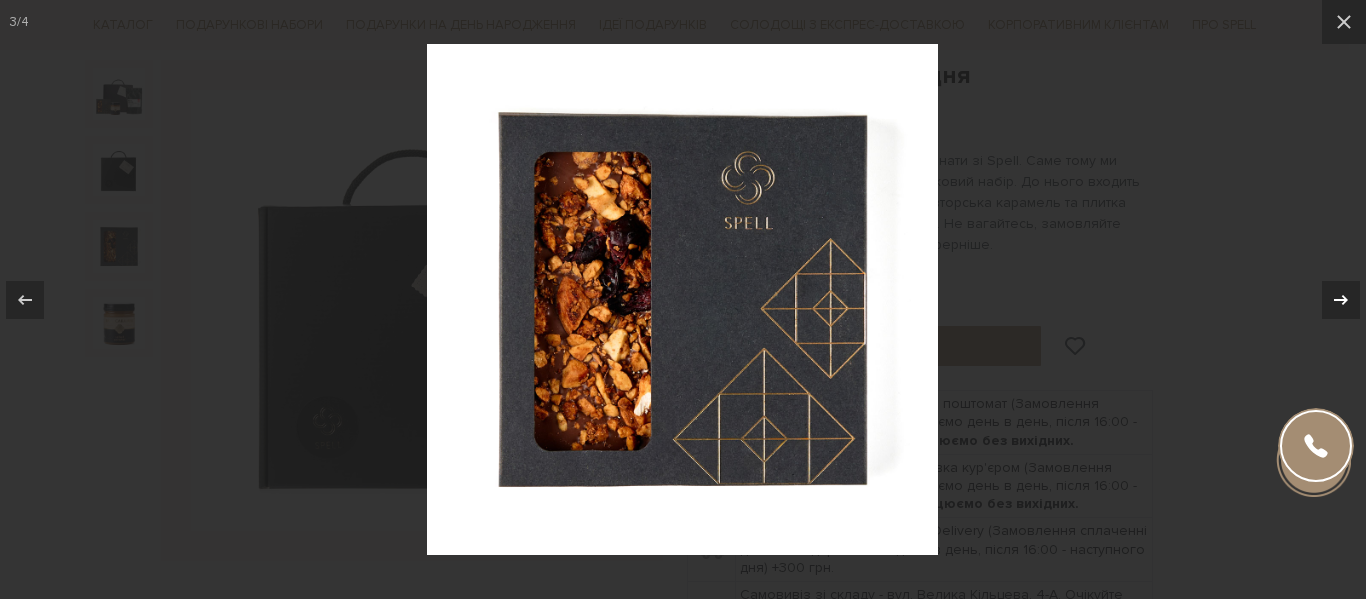 click 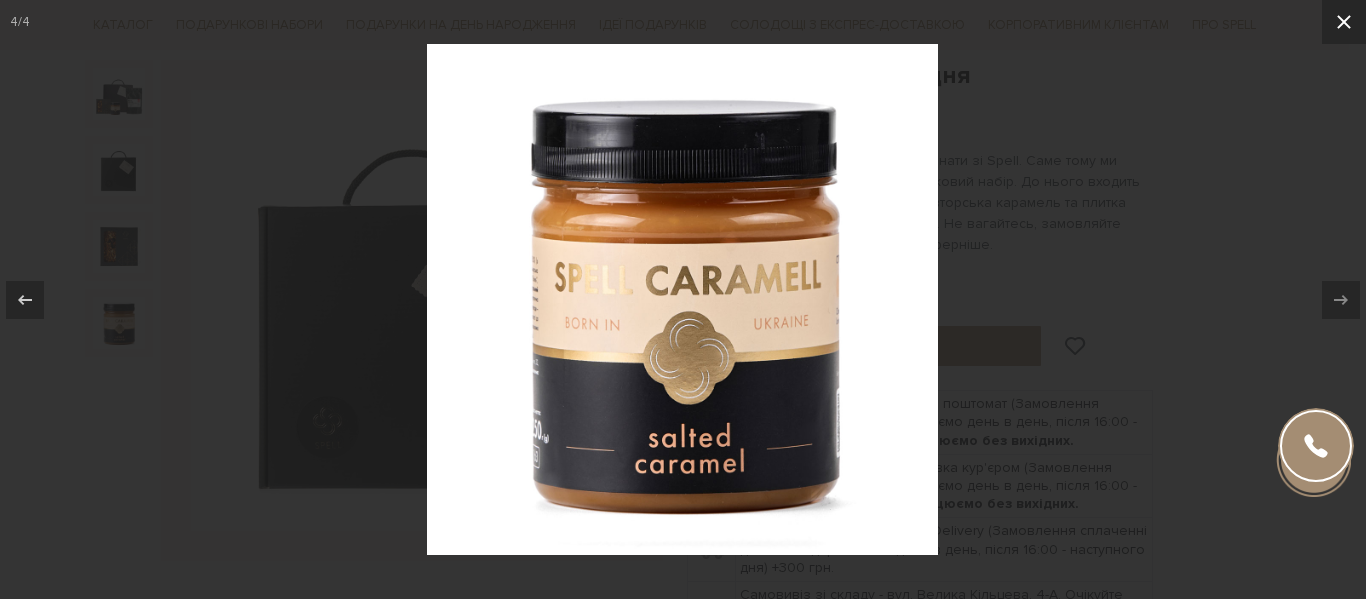 click 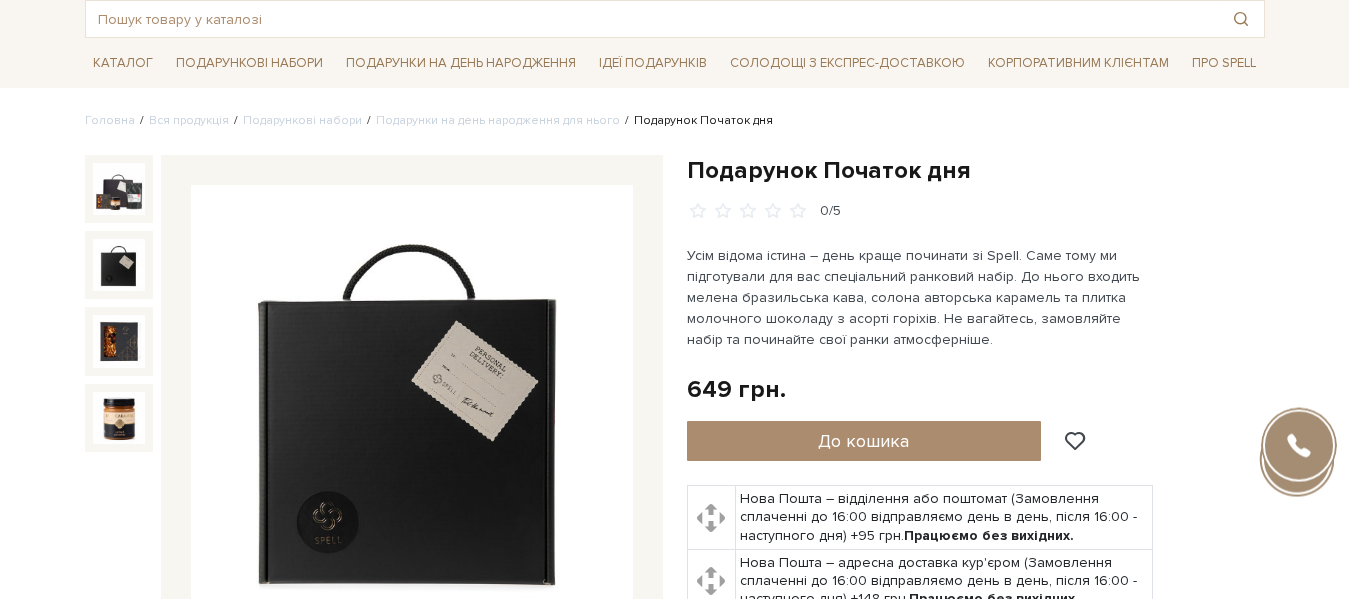 scroll, scrollTop: 0, scrollLeft: 0, axis: both 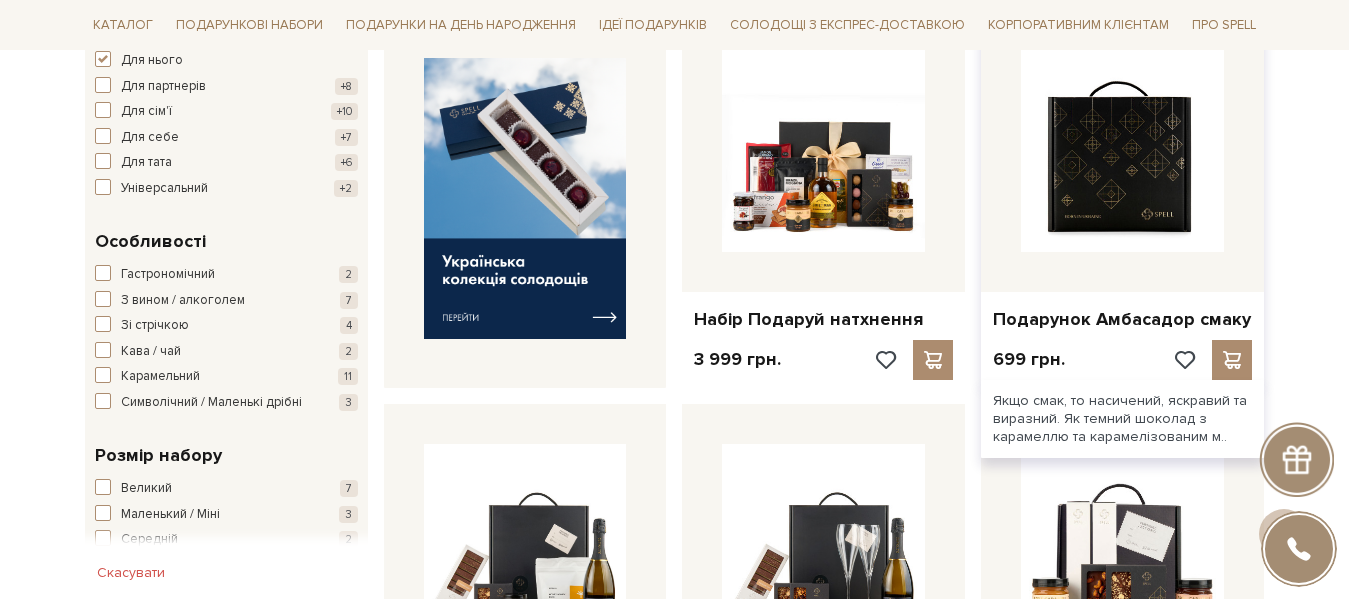 click at bounding box center [1122, 150] 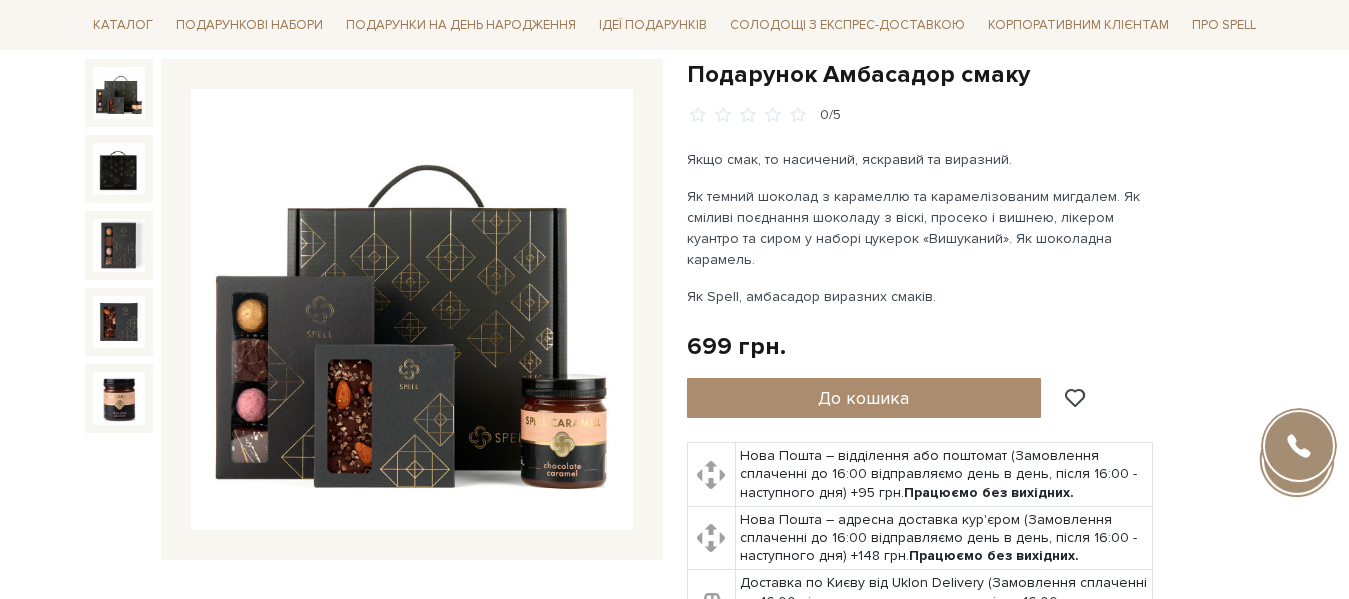 scroll, scrollTop: 204, scrollLeft: 0, axis: vertical 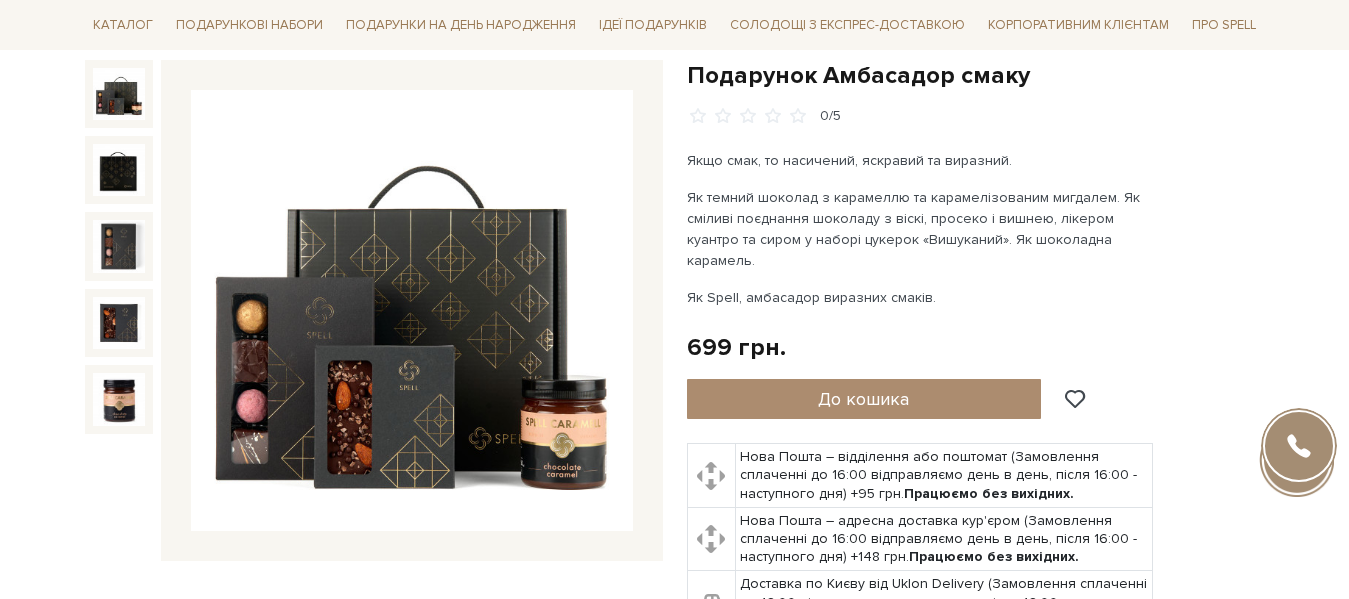 click at bounding box center [412, 311] 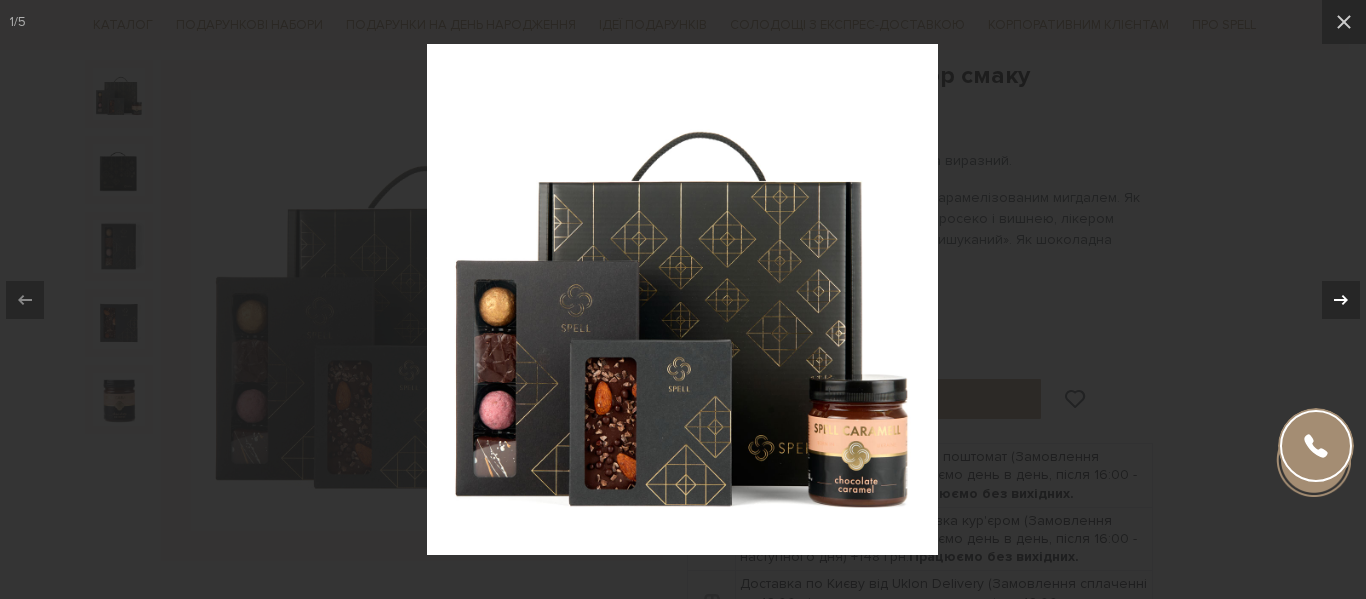 click 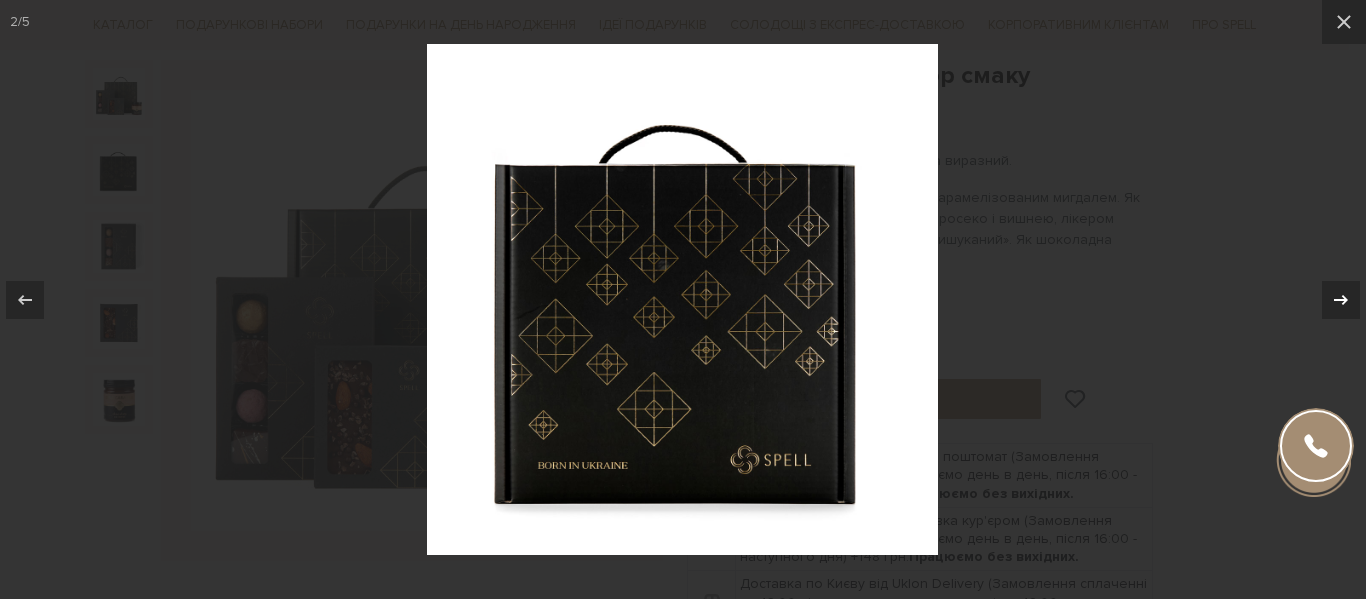 click 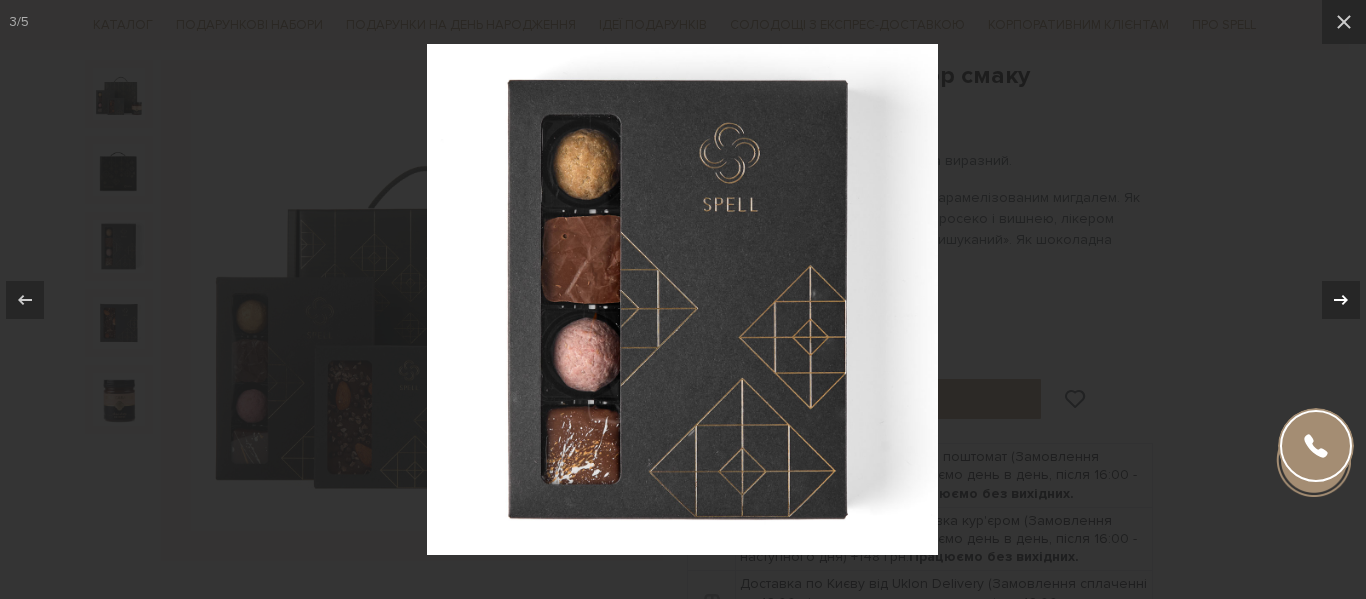 click 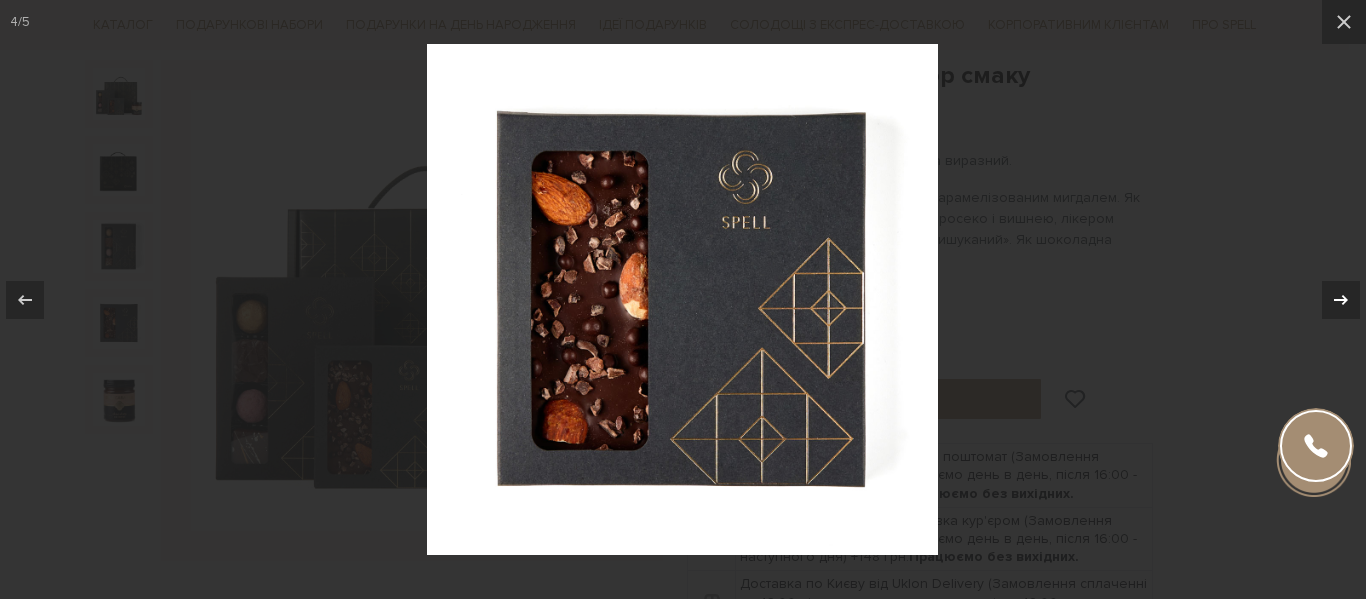click 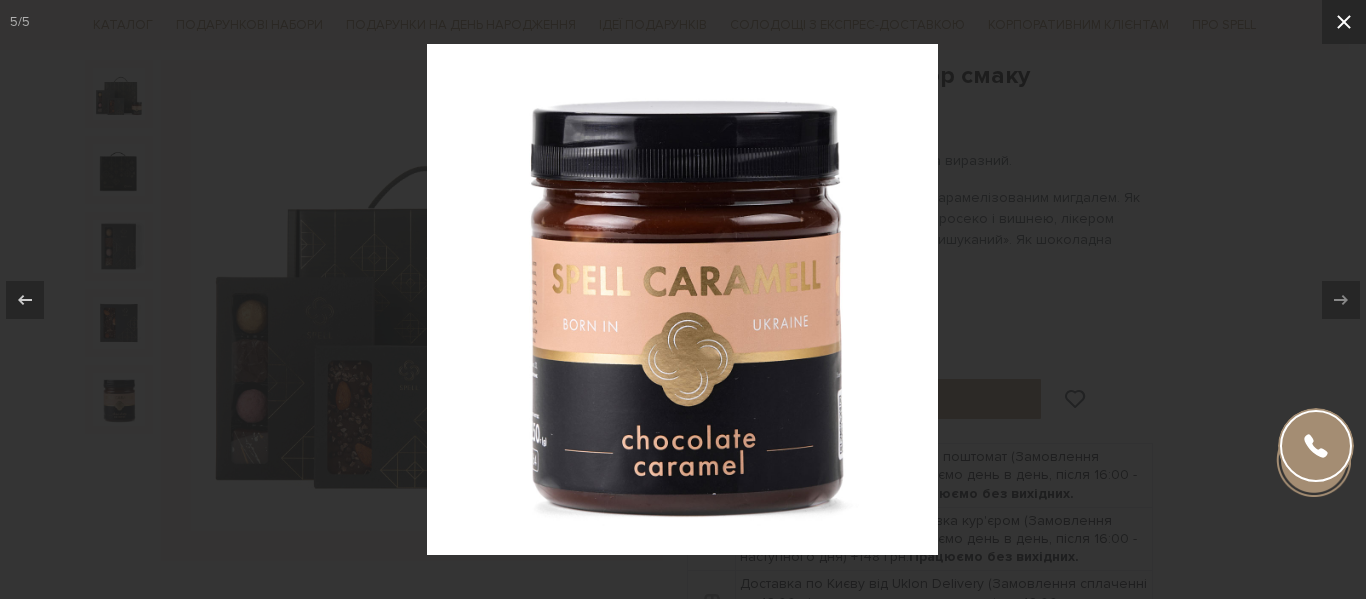click 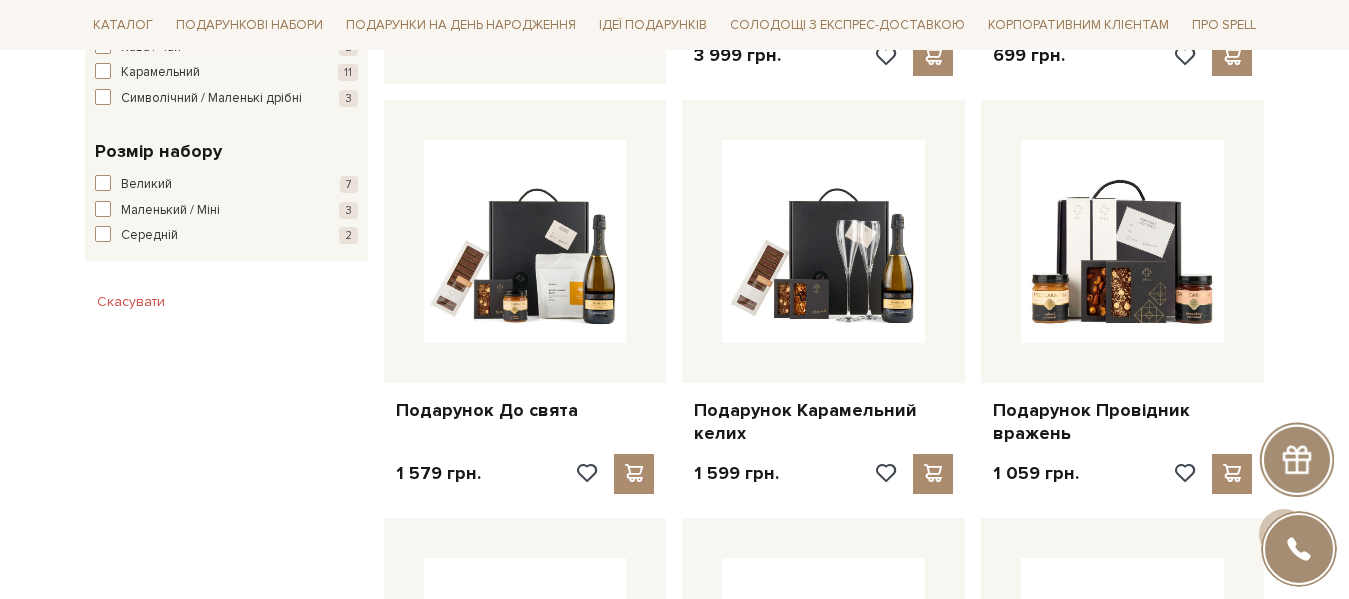 scroll, scrollTop: 1122, scrollLeft: 0, axis: vertical 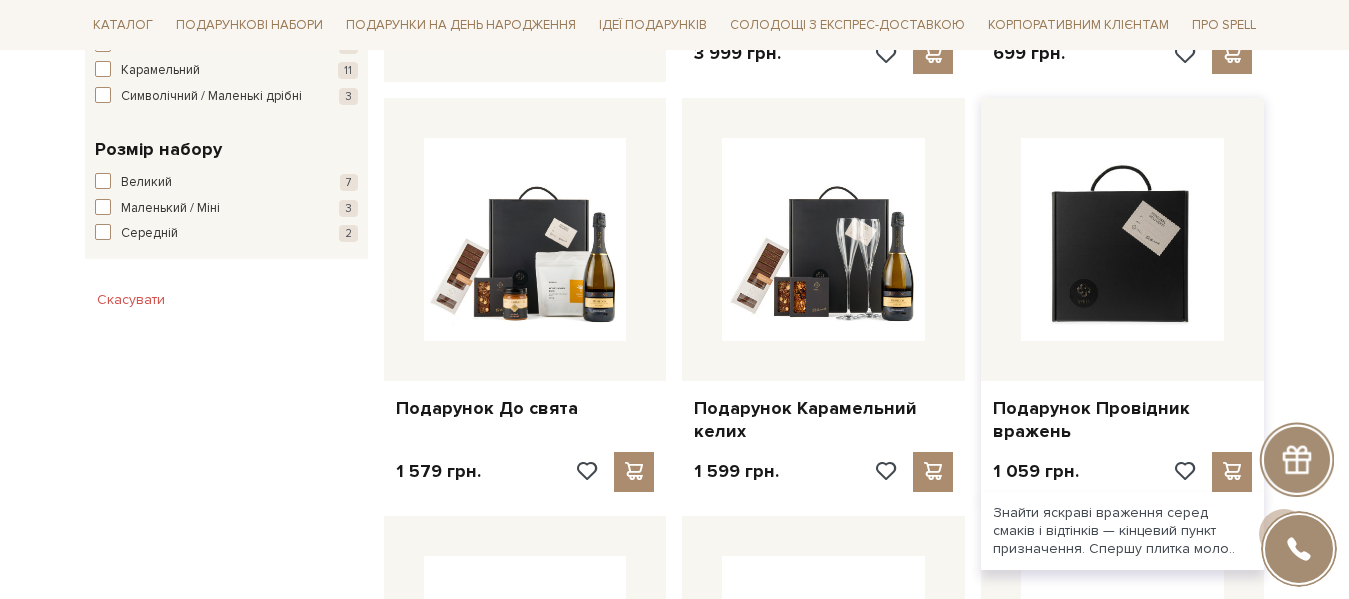 click at bounding box center (1122, 239) 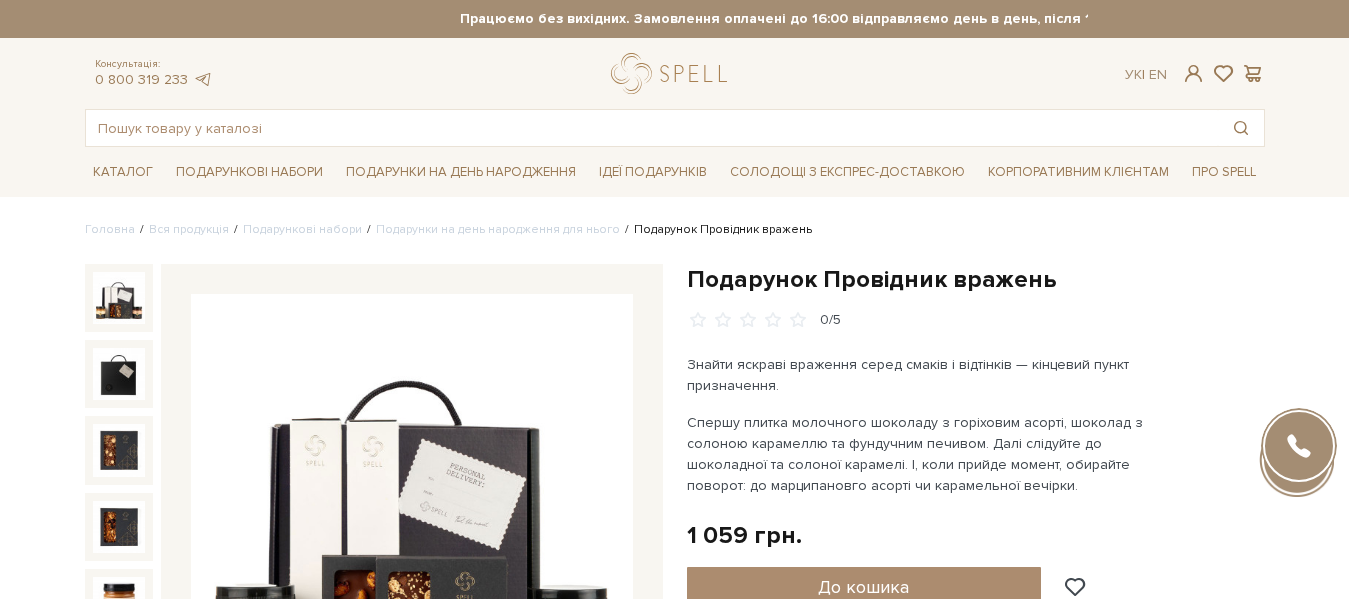 scroll, scrollTop: 0, scrollLeft: 0, axis: both 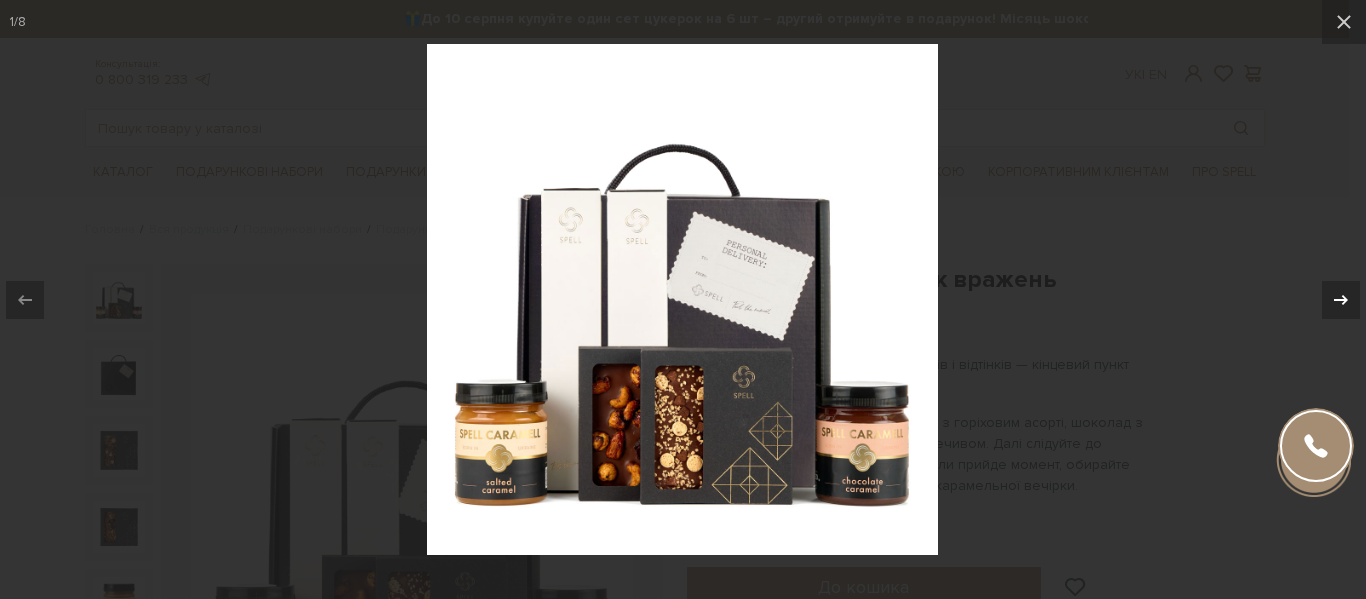 click 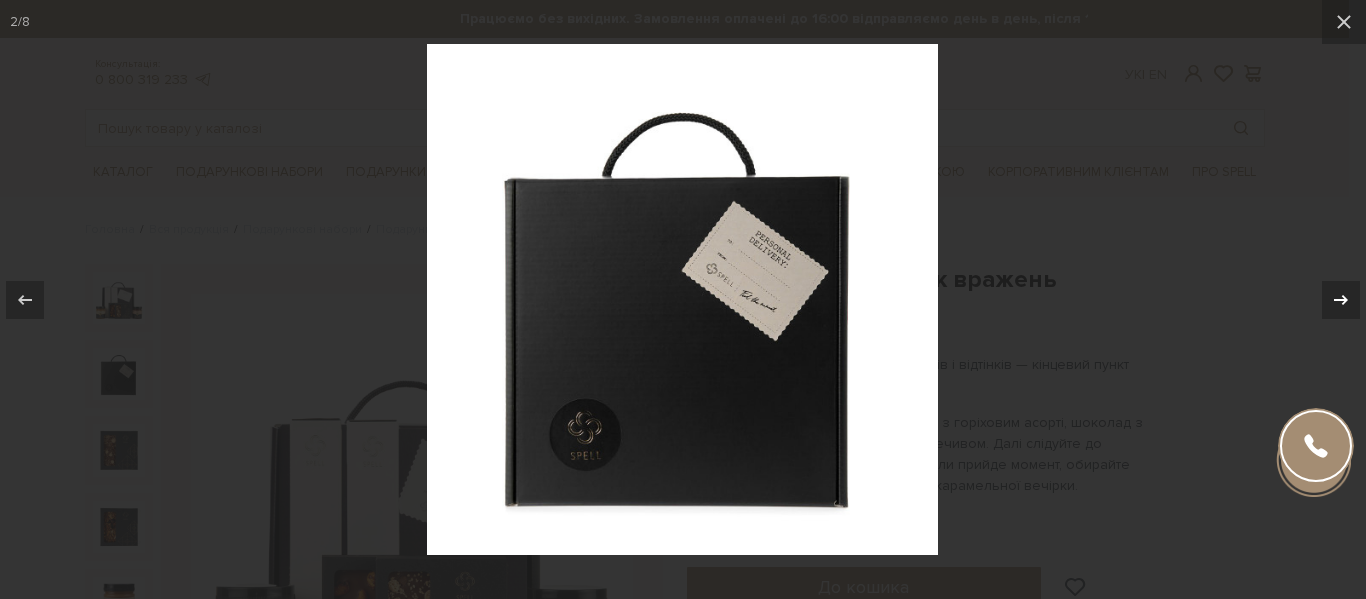 click 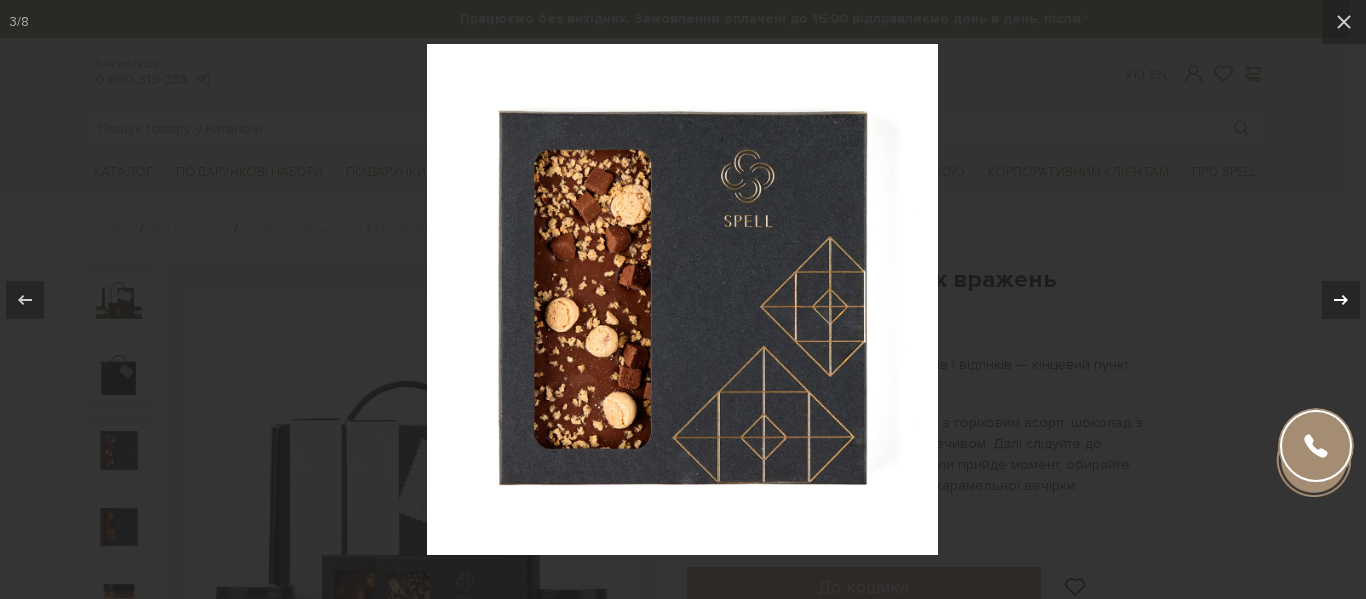 click 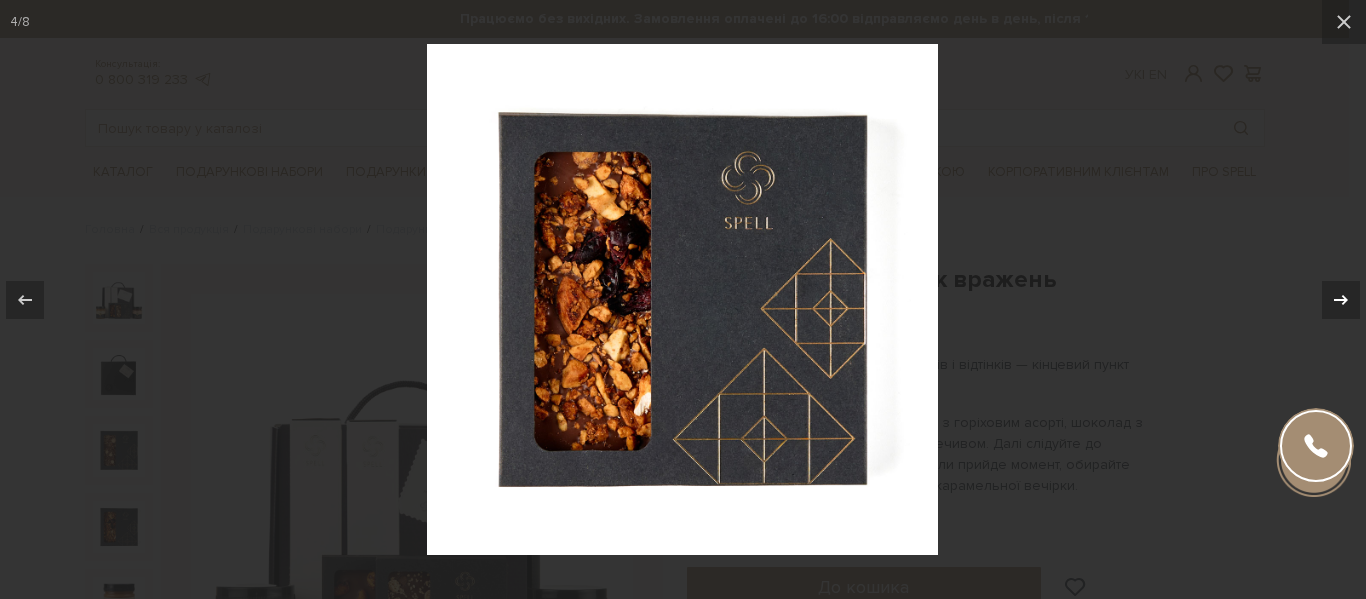click 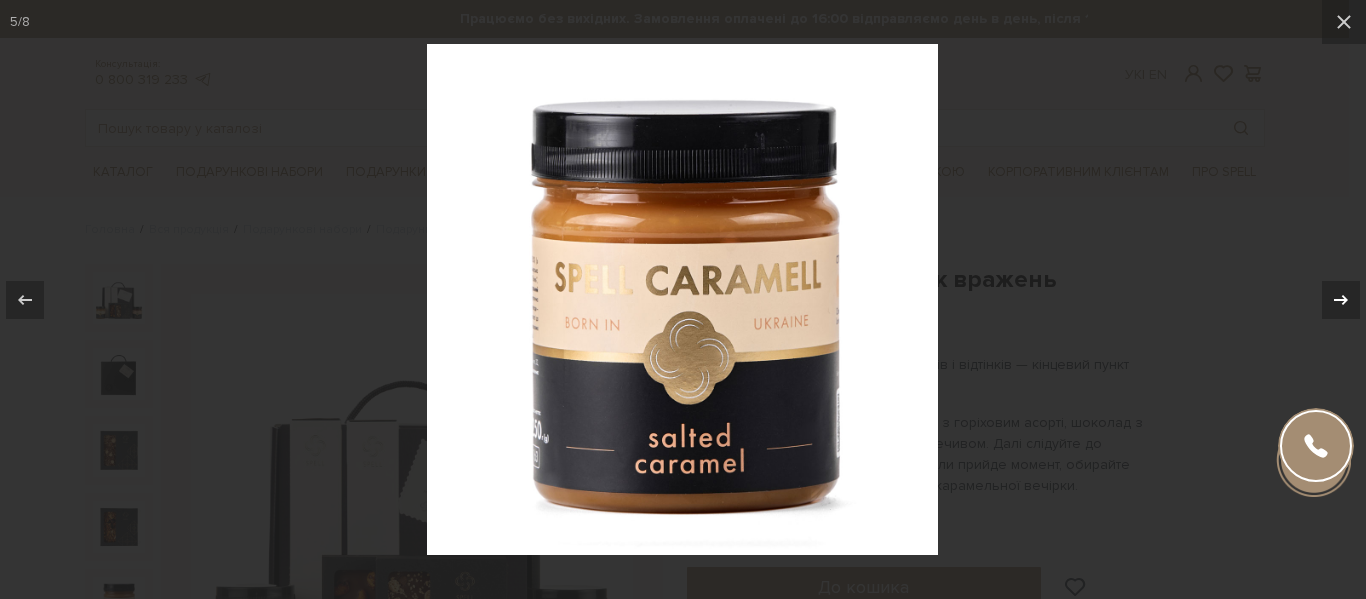 click 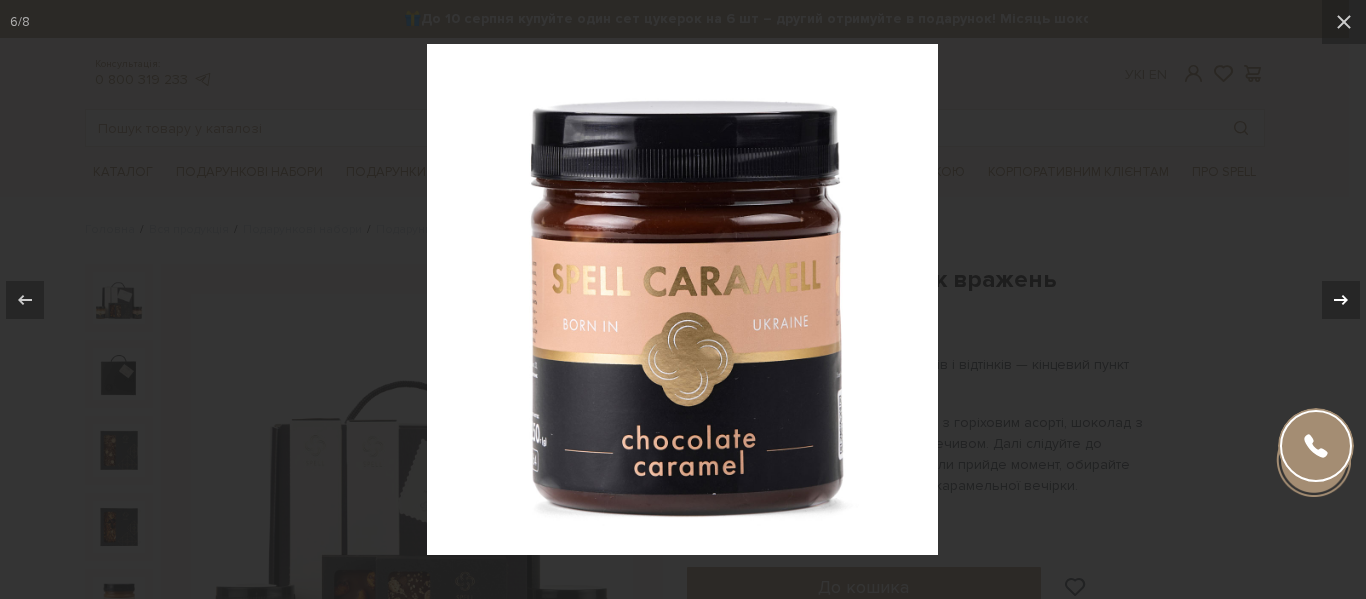 click 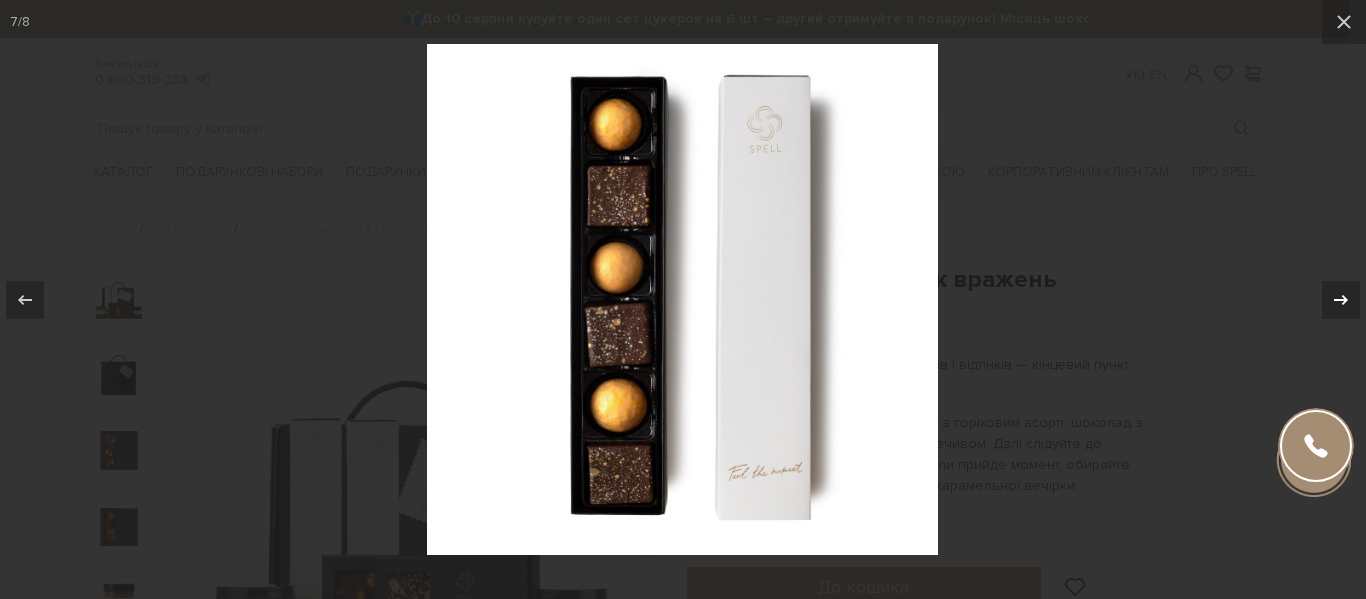 click 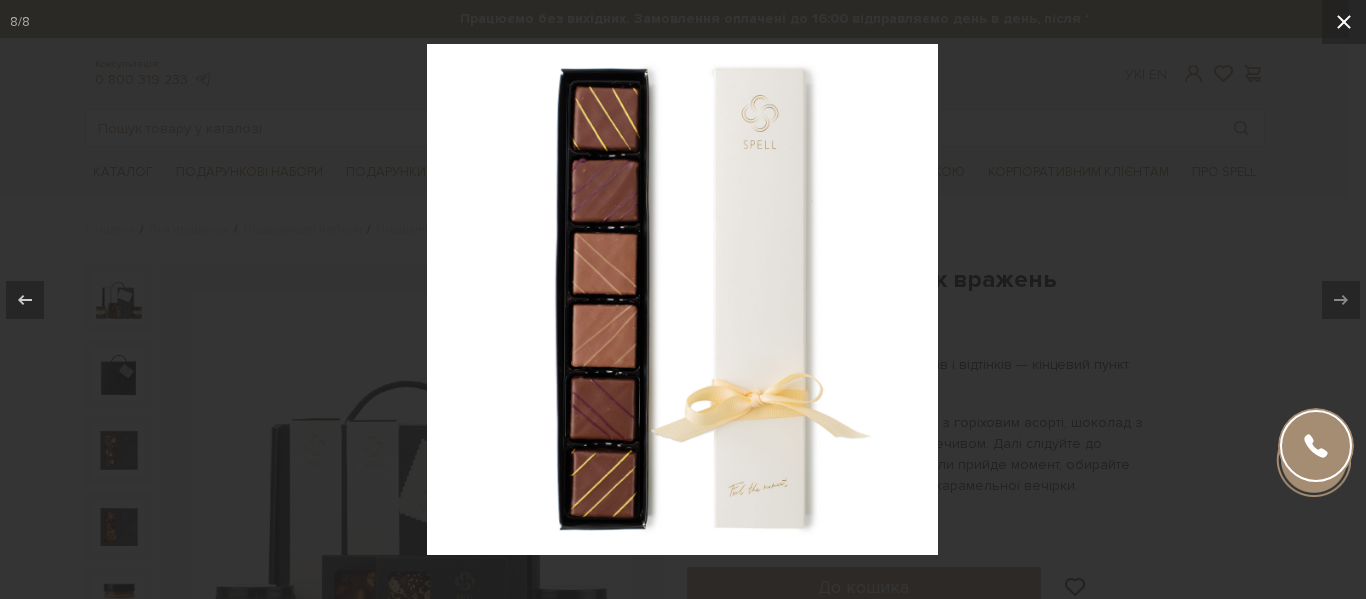 click 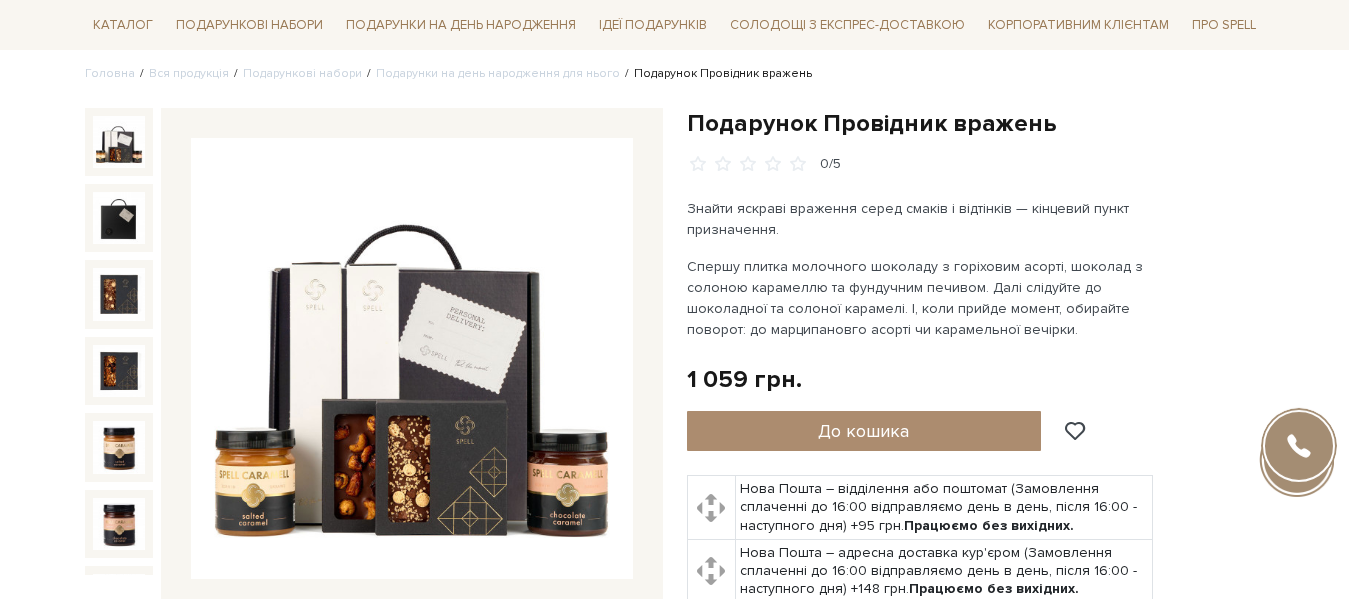 scroll, scrollTop: 204, scrollLeft: 0, axis: vertical 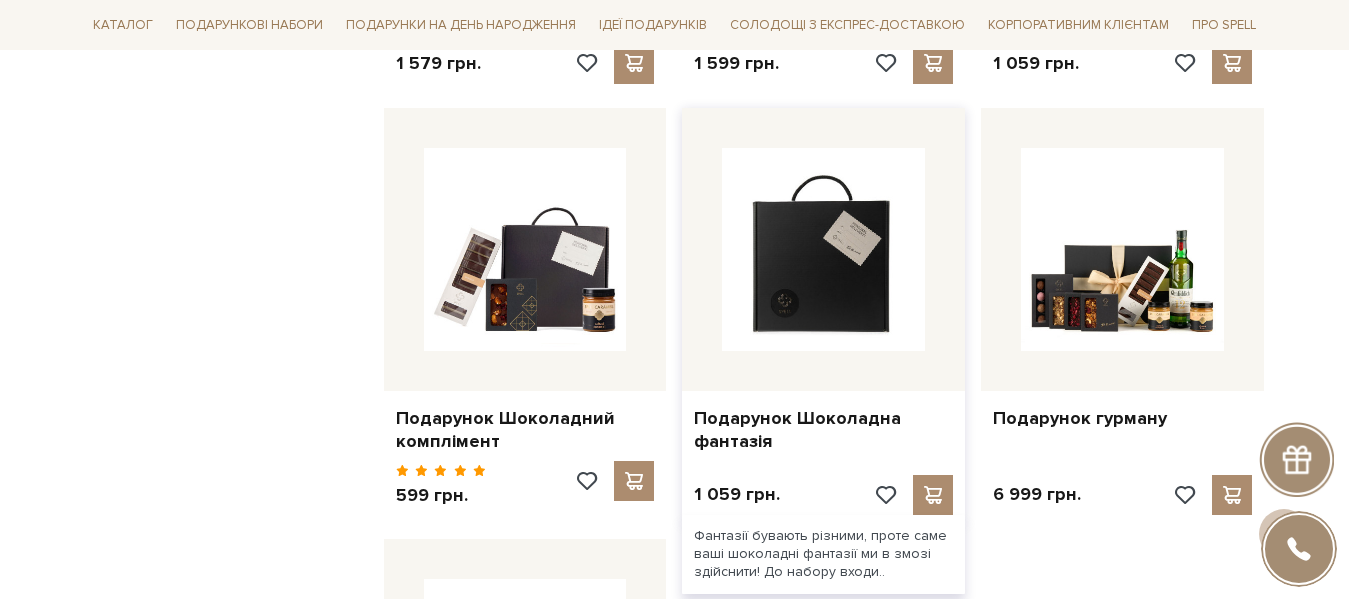 click at bounding box center [823, 249] 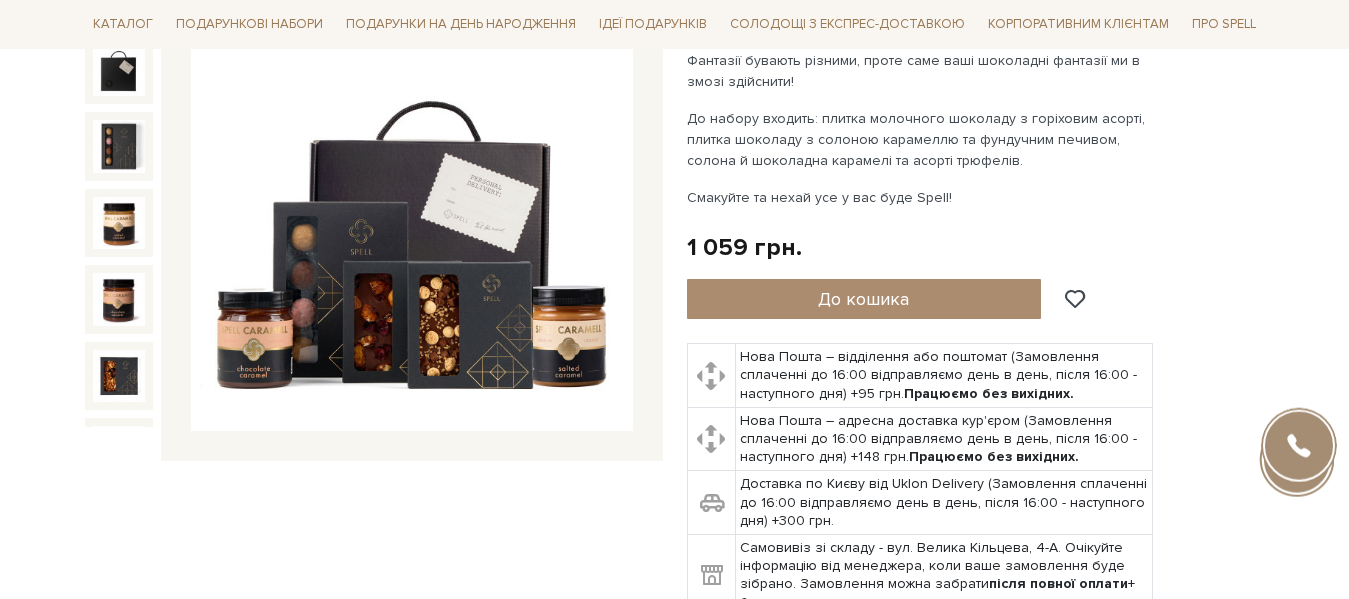 scroll, scrollTop: 306, scrollLeft: 0, axis: vertical 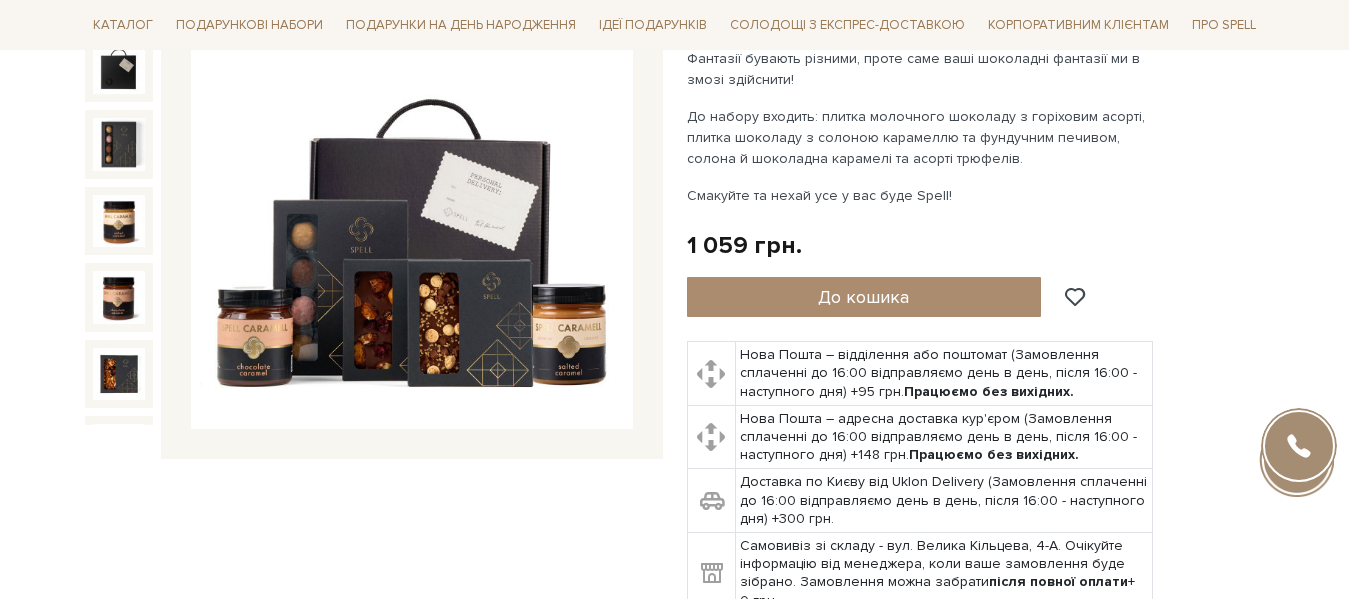 click at bounding box center [412, 209] 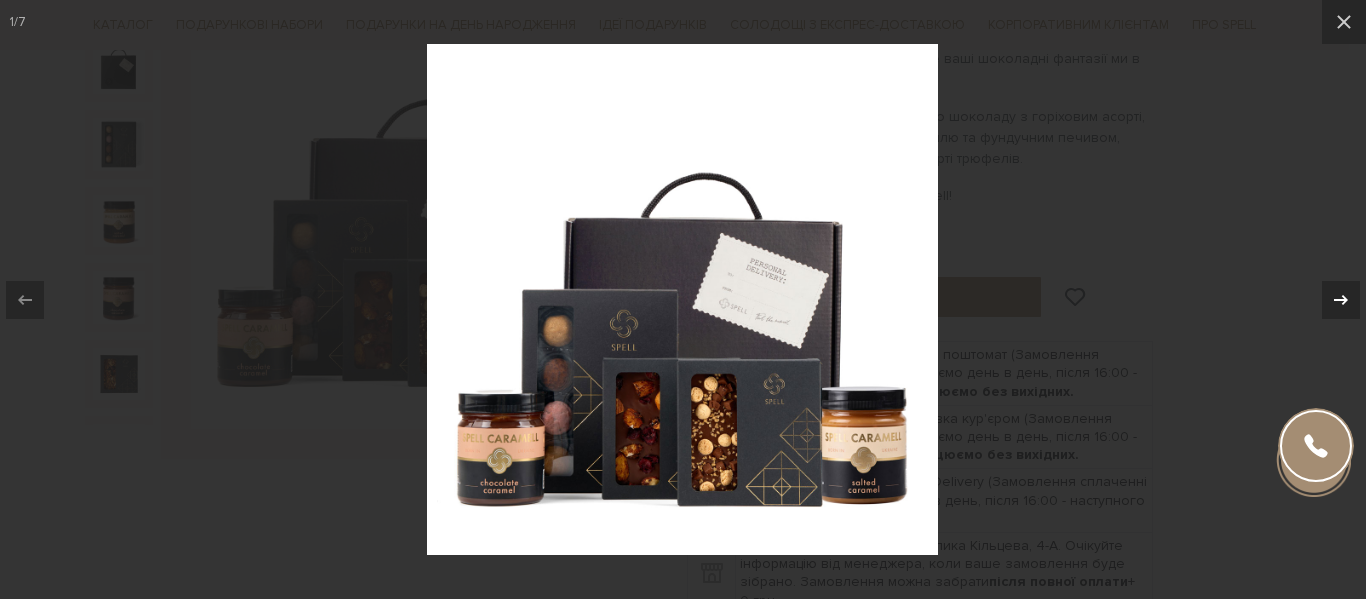 click 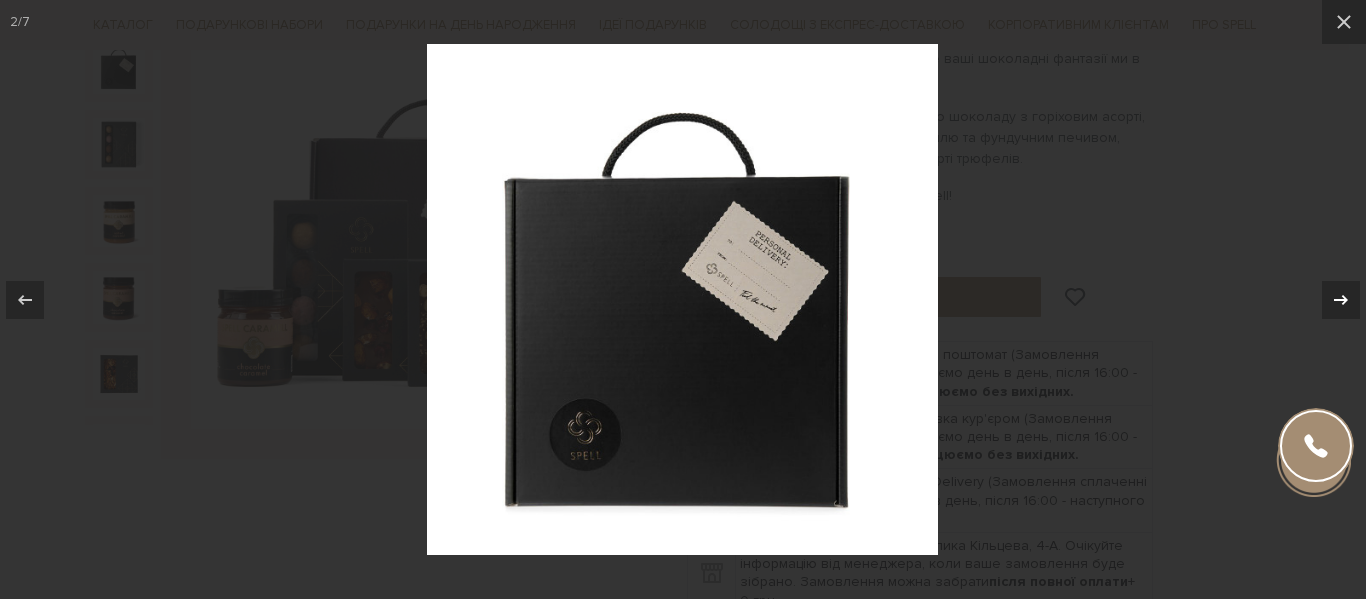 click 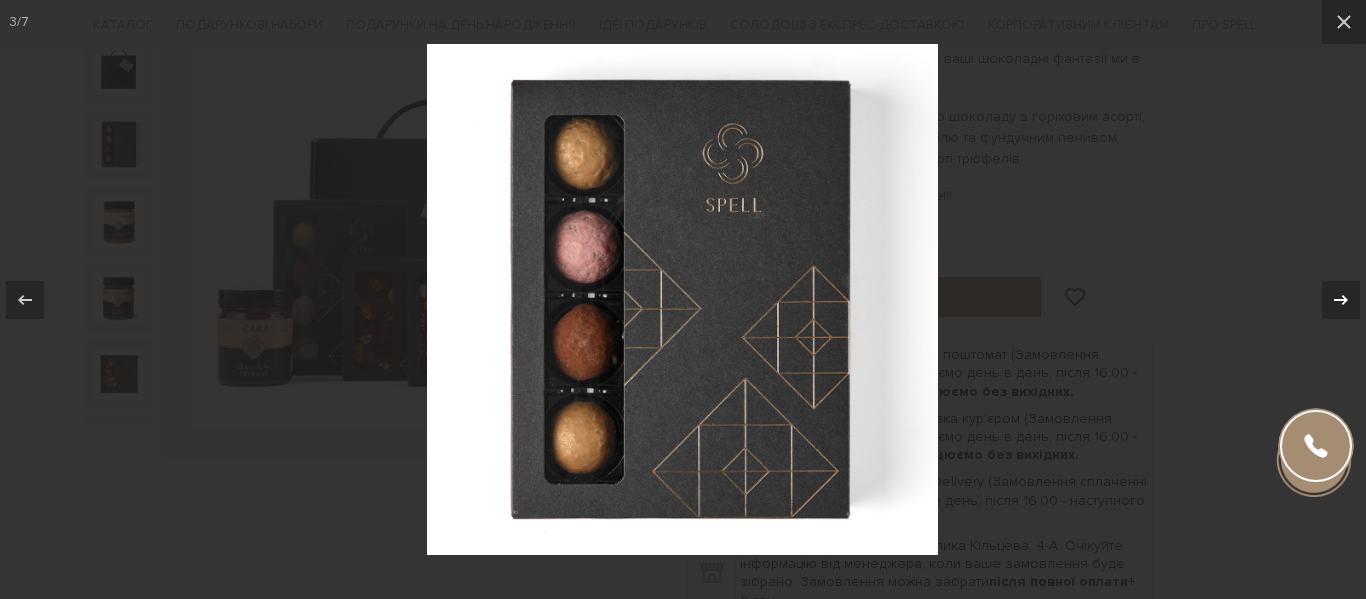 click 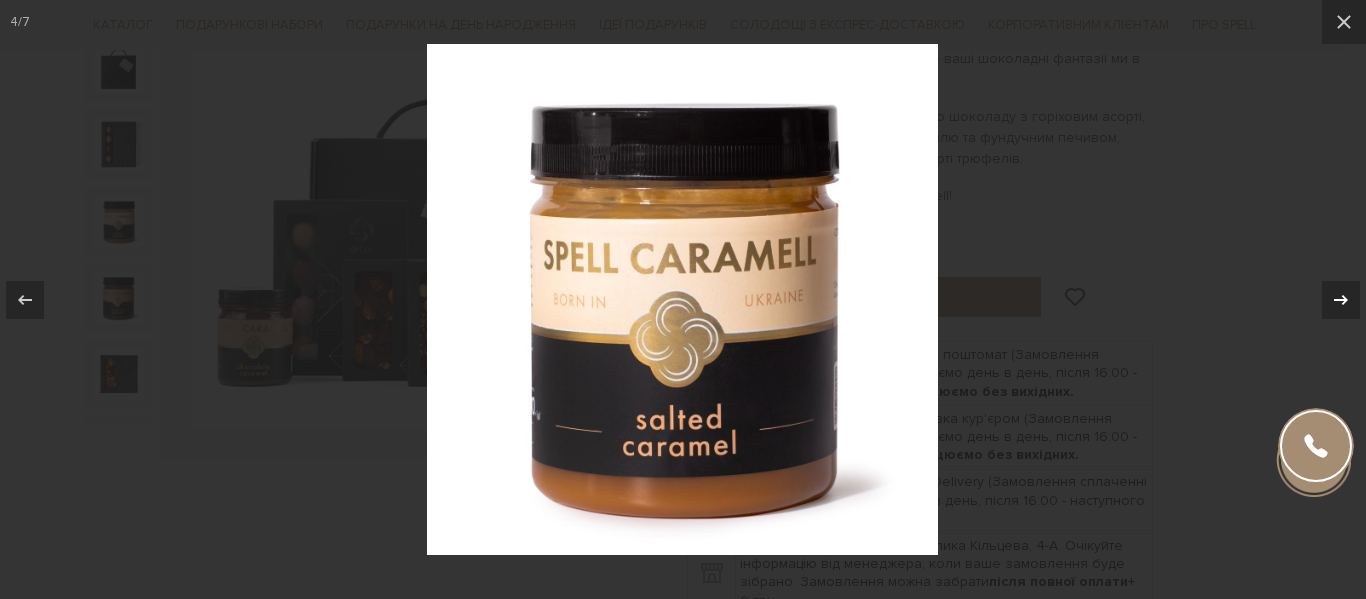 click 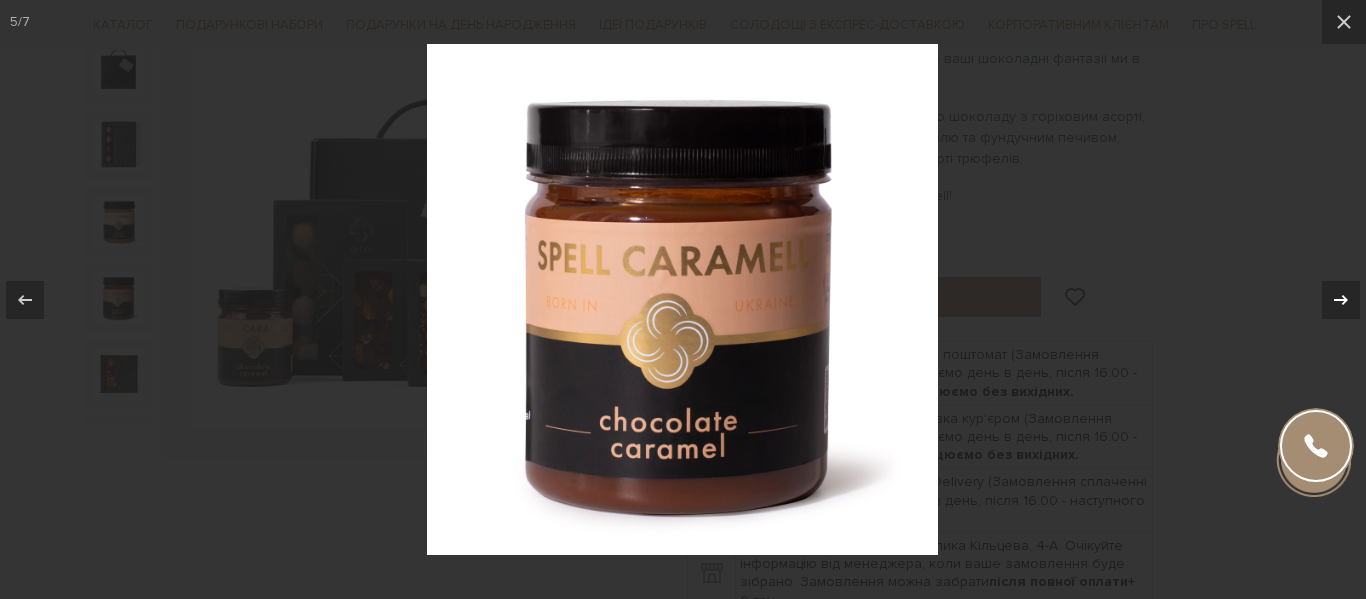 click 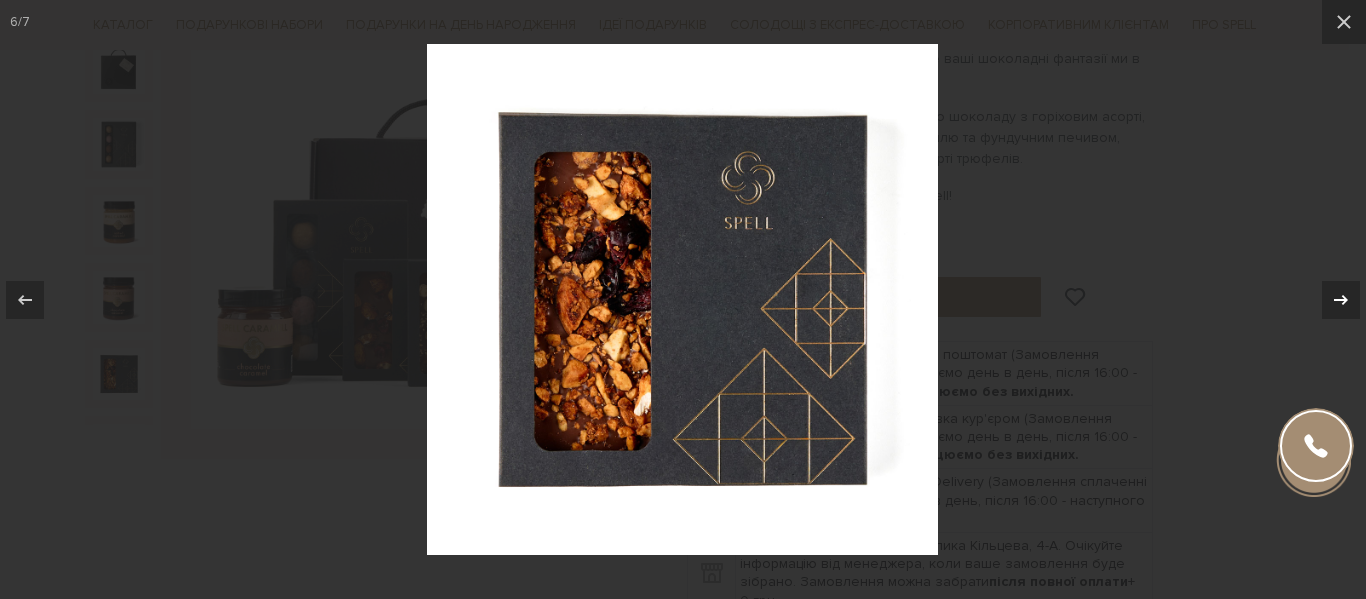click 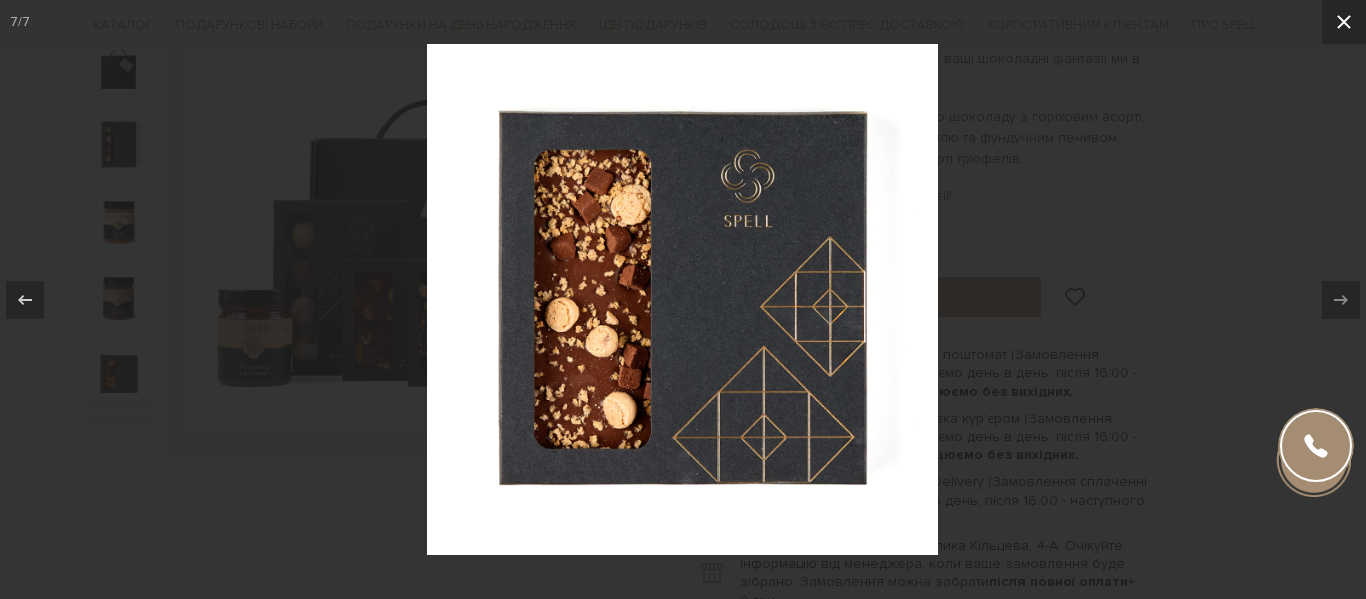 click 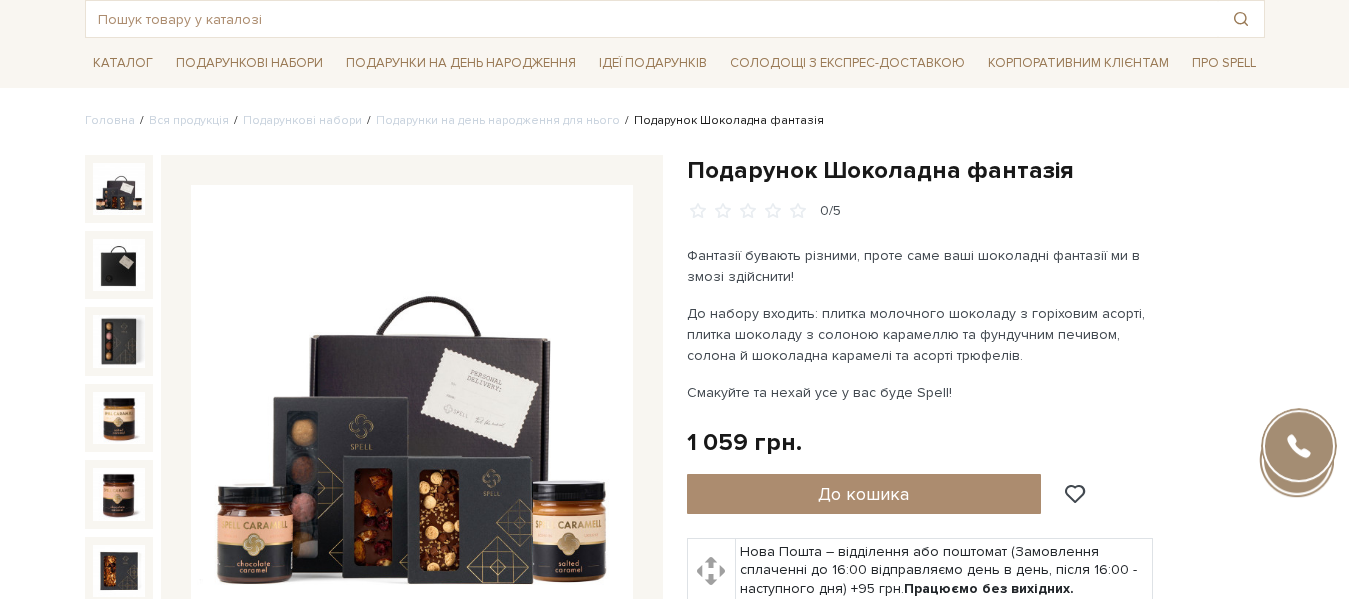 scroll, scrollTop: 0, scrollLeft: 0, axis: both 